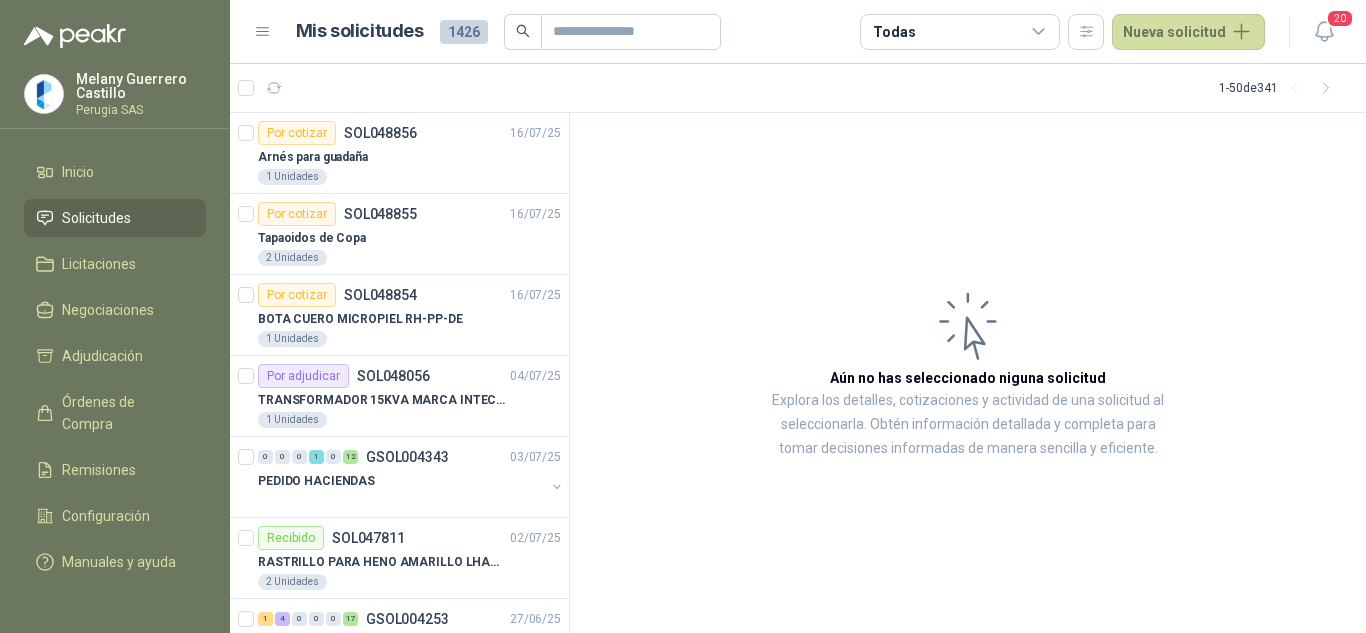scroll, scrollTop: 0, scrollLeft: 0, axis: both 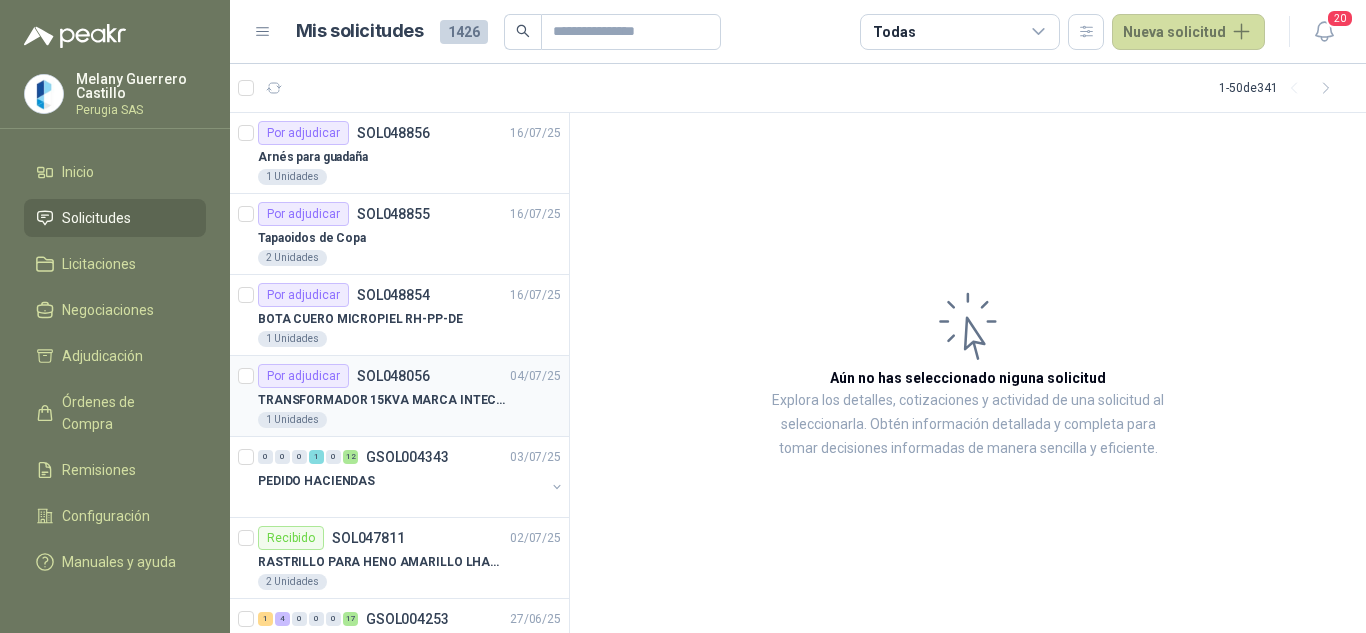 click on "Por adjudicar SOL048056" at bounding box center [344, 376] 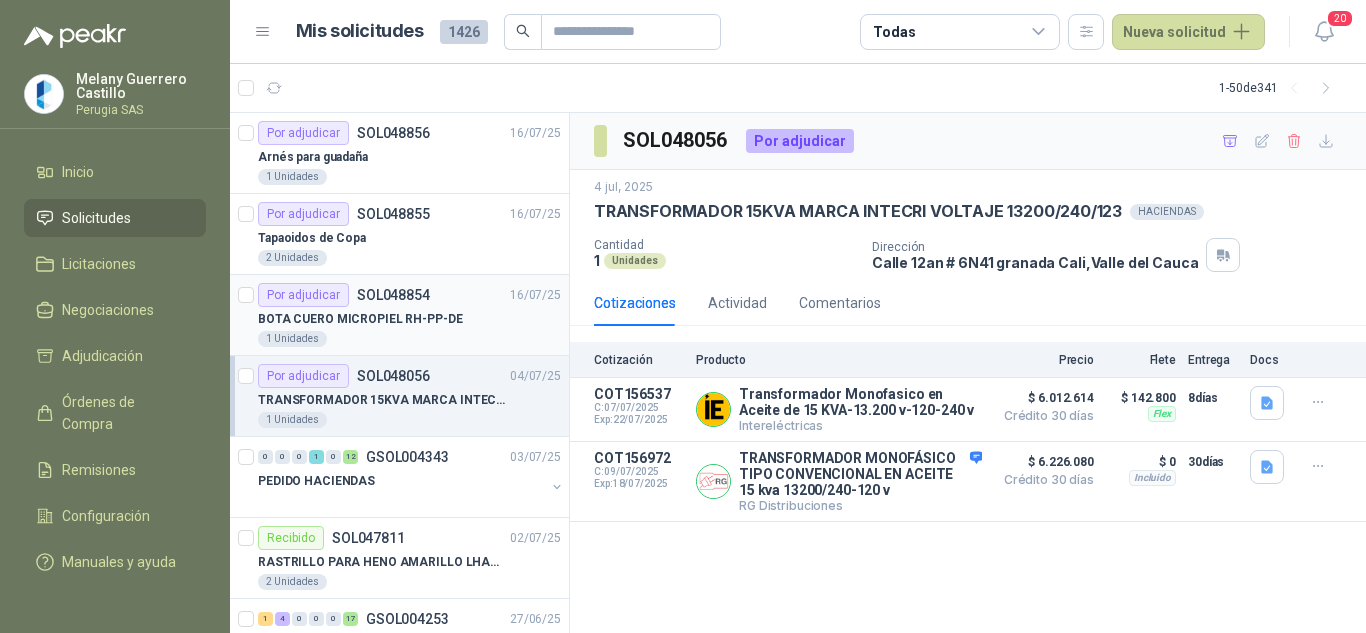 click on "Por adjudicar SOL048854" at bounding box center (344, 295) 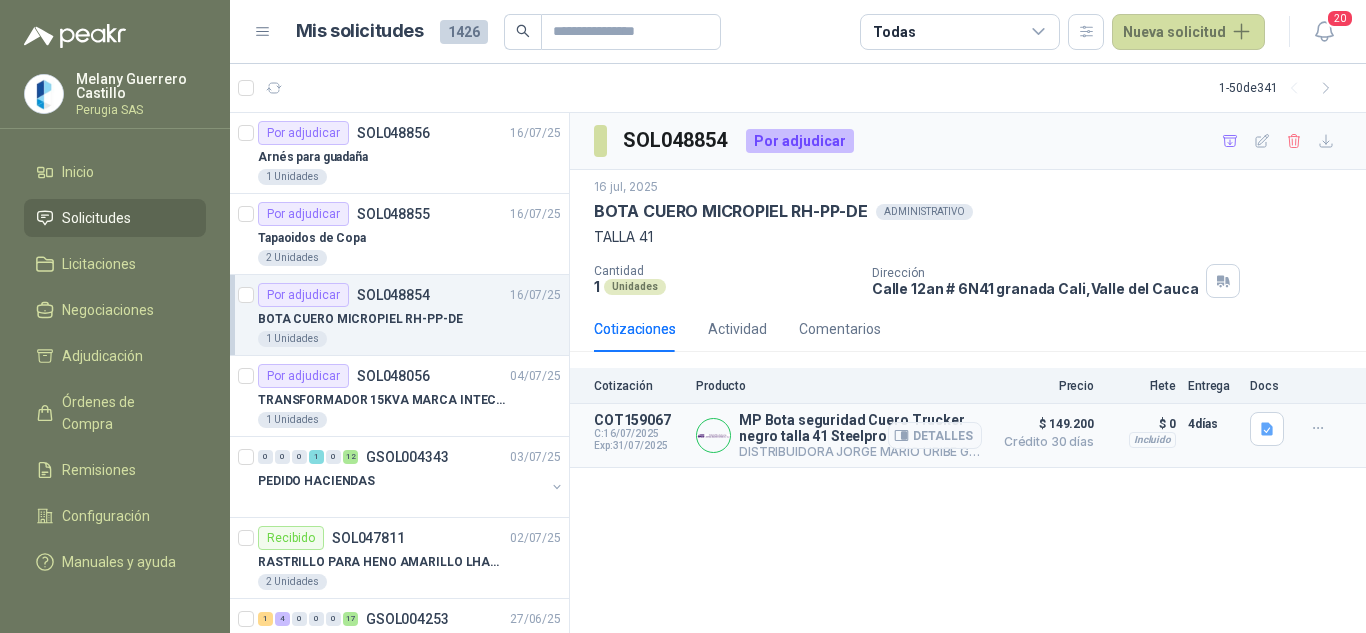 click at bounding box center [713, 435] 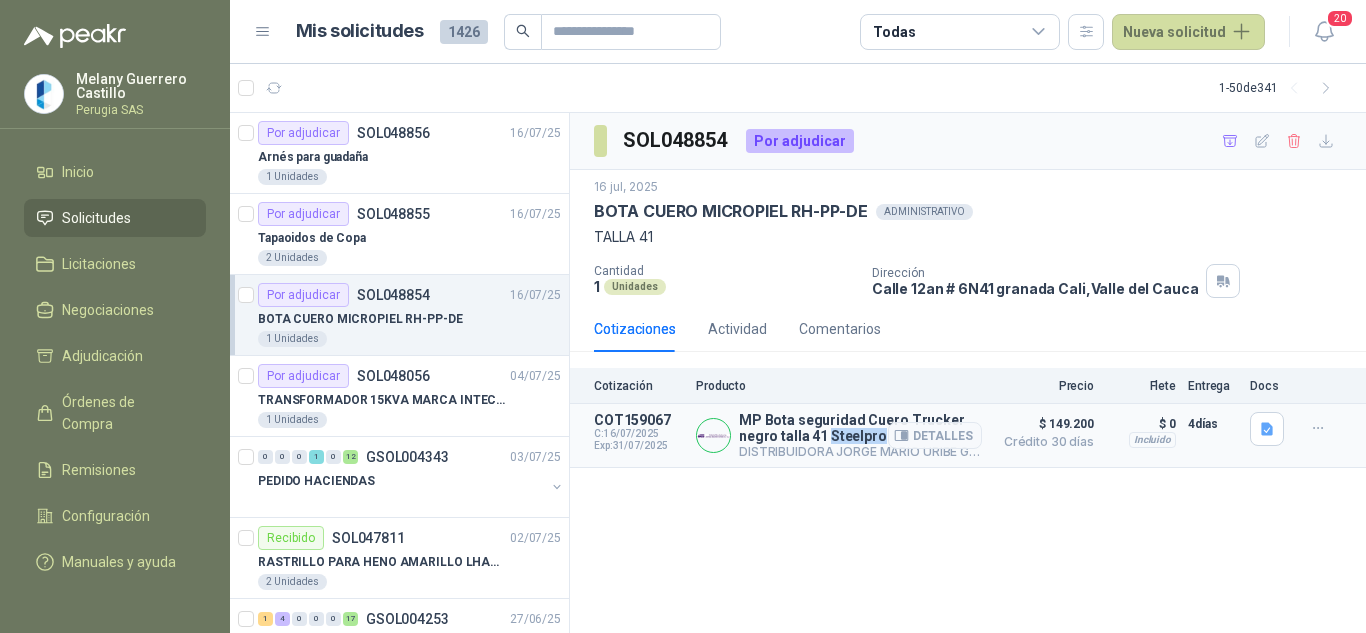 click on "MP Bota seguridad Cuero Trucker negro talla 41 Steelpro" at bounding box center (860, 428) 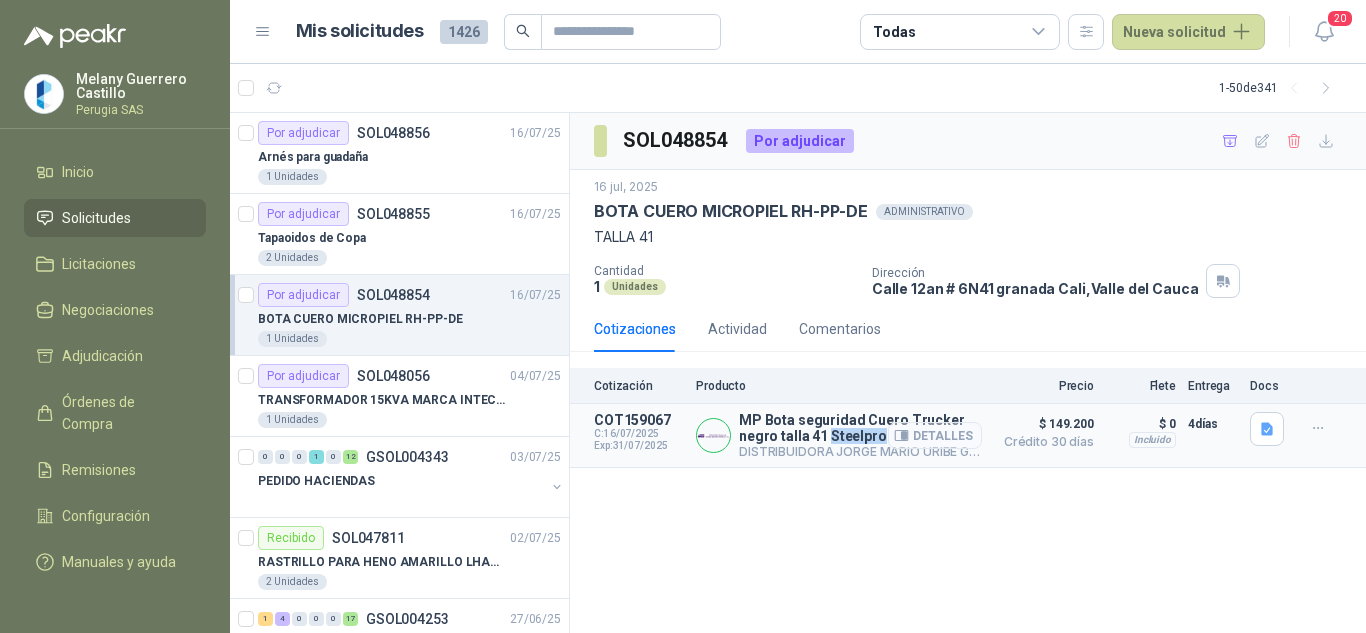 click on "Detalles" at bounding box center [935, 435] 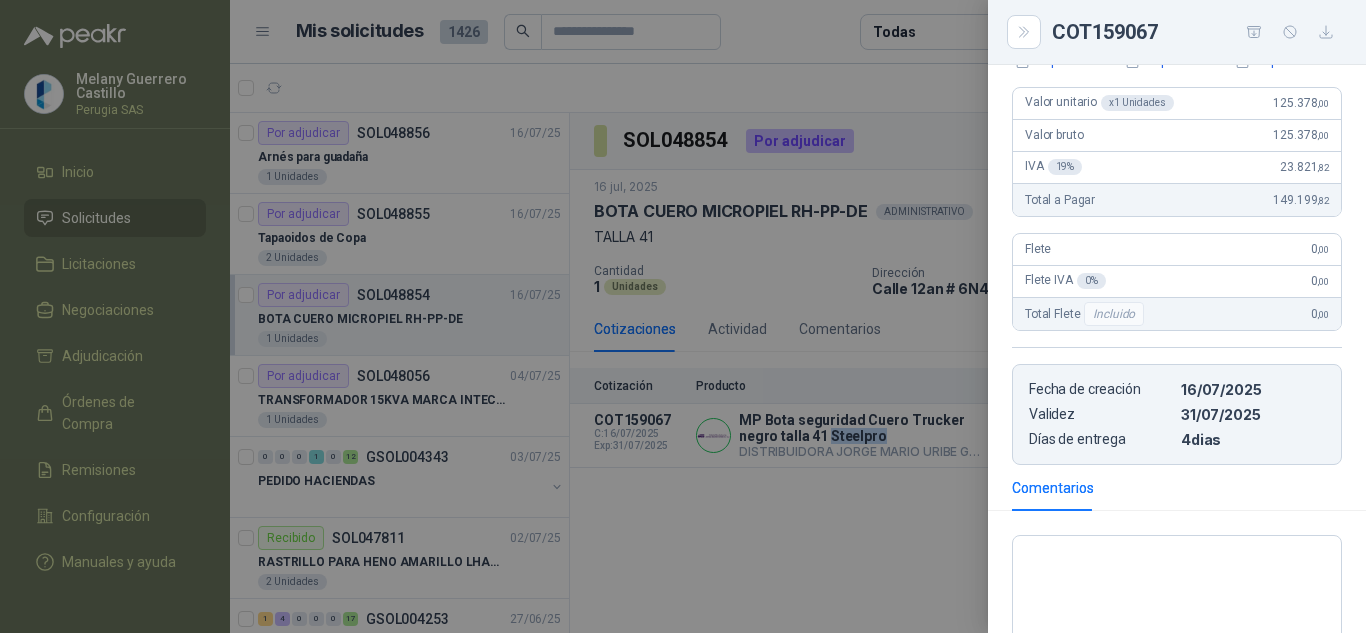 scroll, scrollTop: 0, scrollLeft: 0, axis: both 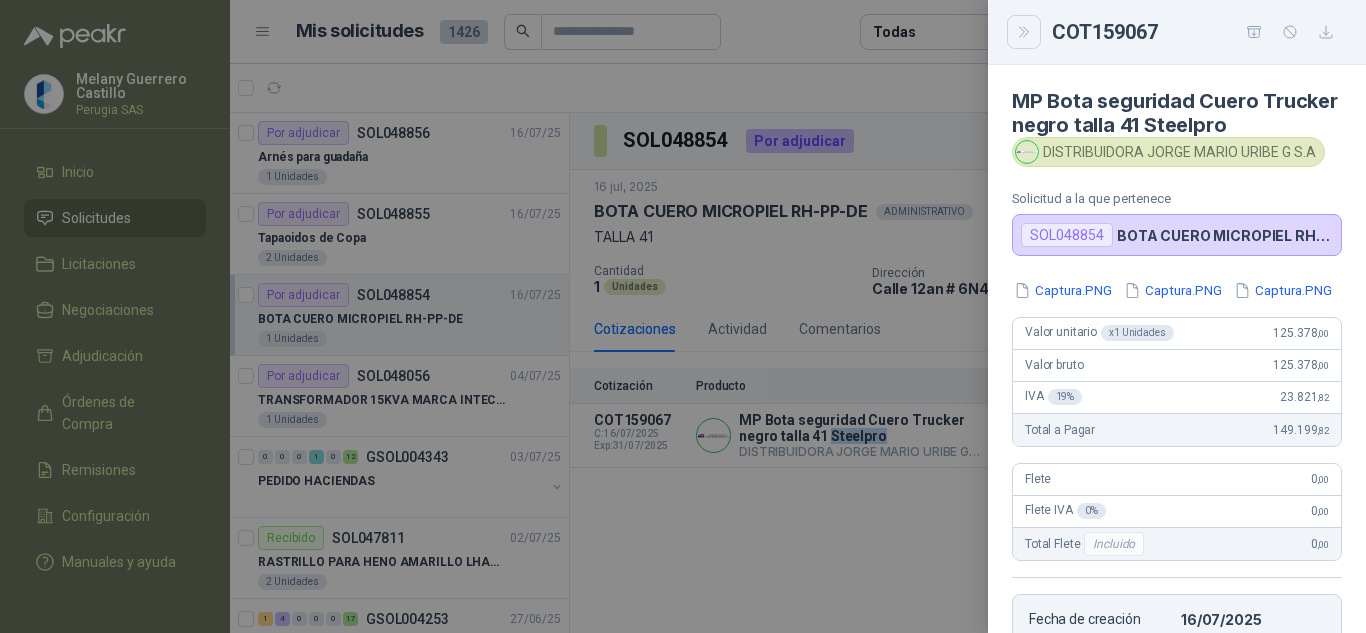 click 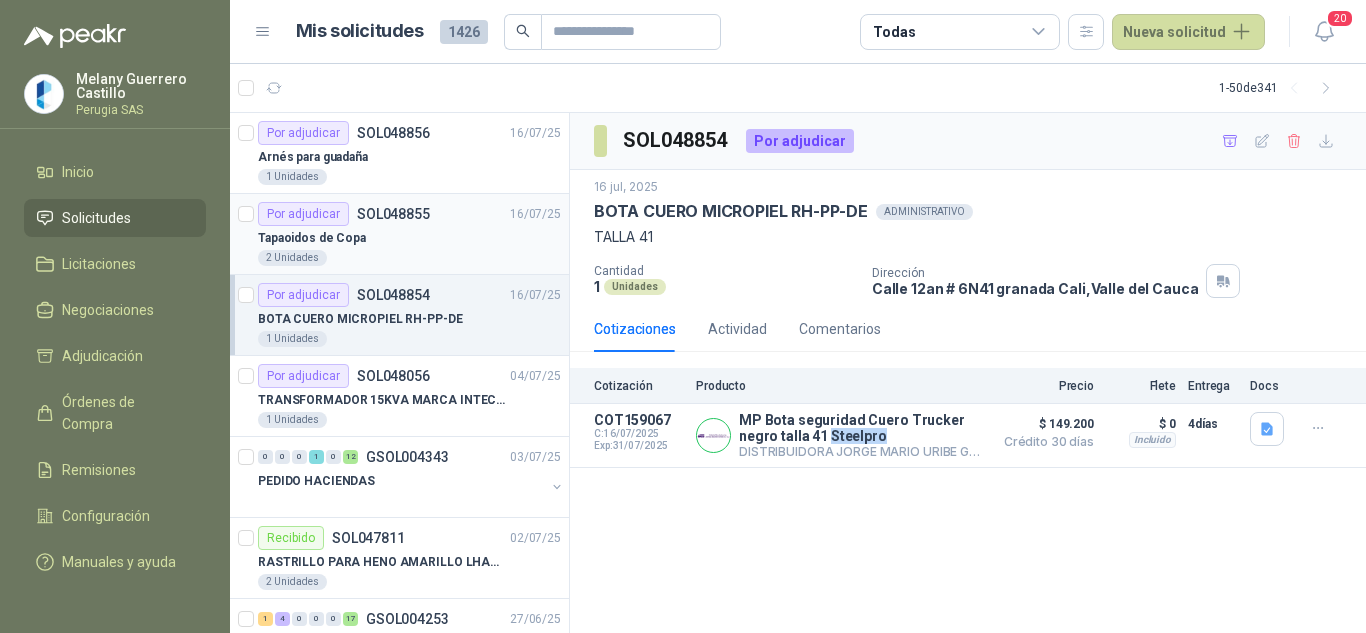 click on "SOL048855" at bounding box center [393, 214] 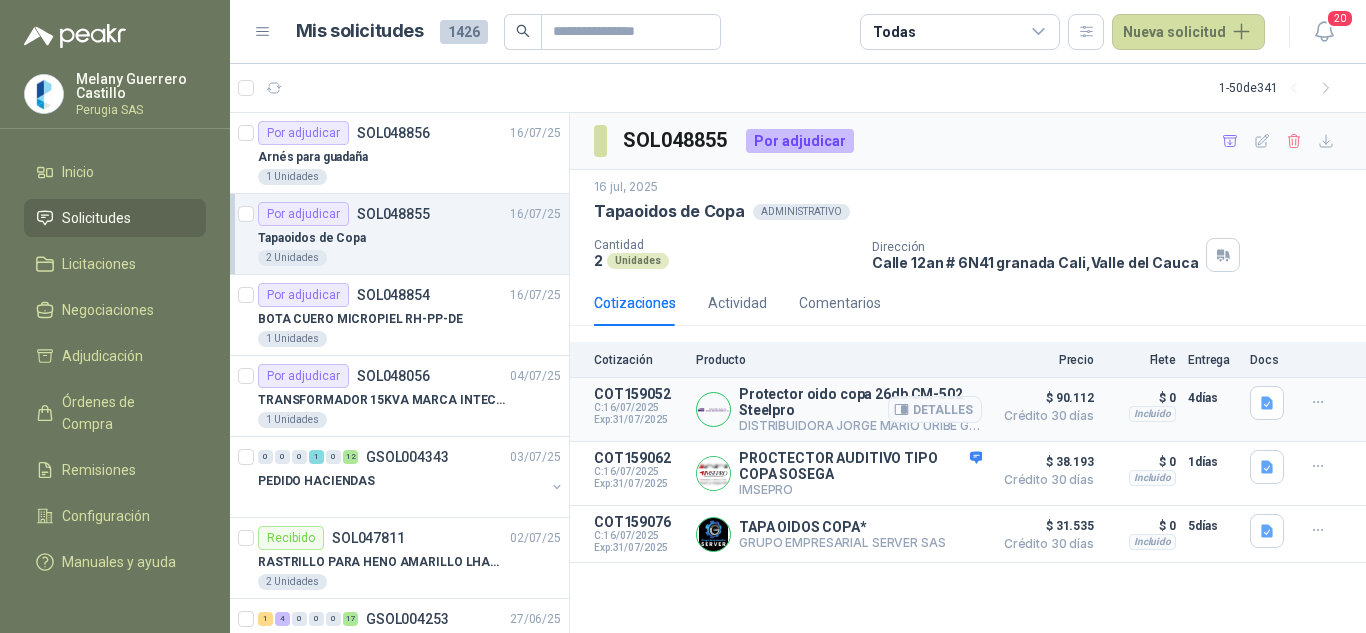 click on "Protector oido copa 26db CM-502 Steelpro" at bounding box center (860, 402) 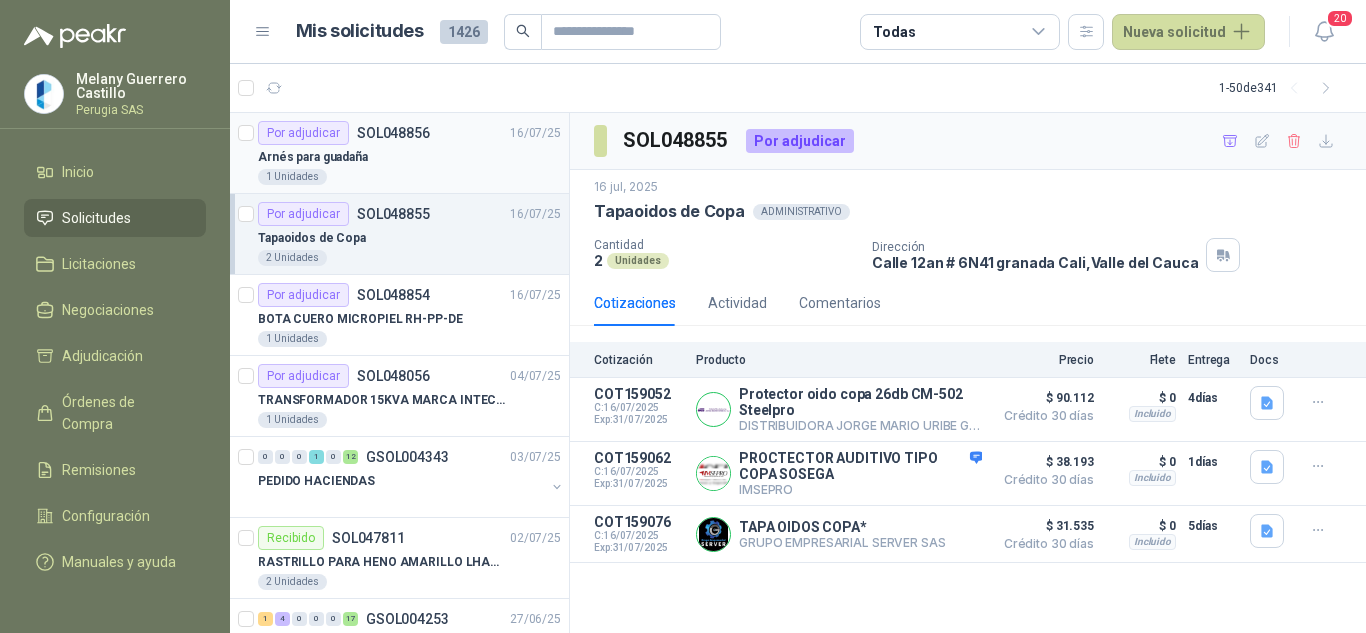 click on "Por adjudicar SOL048856" at bounding box center (344, 133) 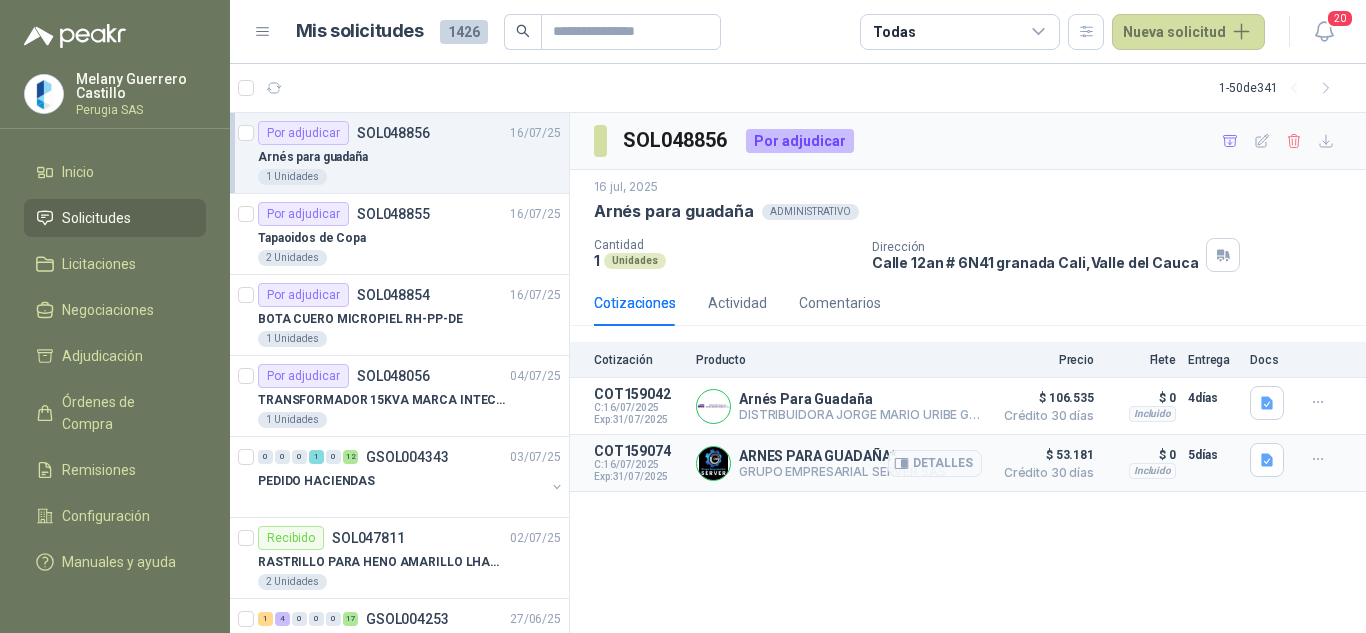 click on "GRUPO EMPRESARIAL SERVER SAS" at bounding box center (842, 471) 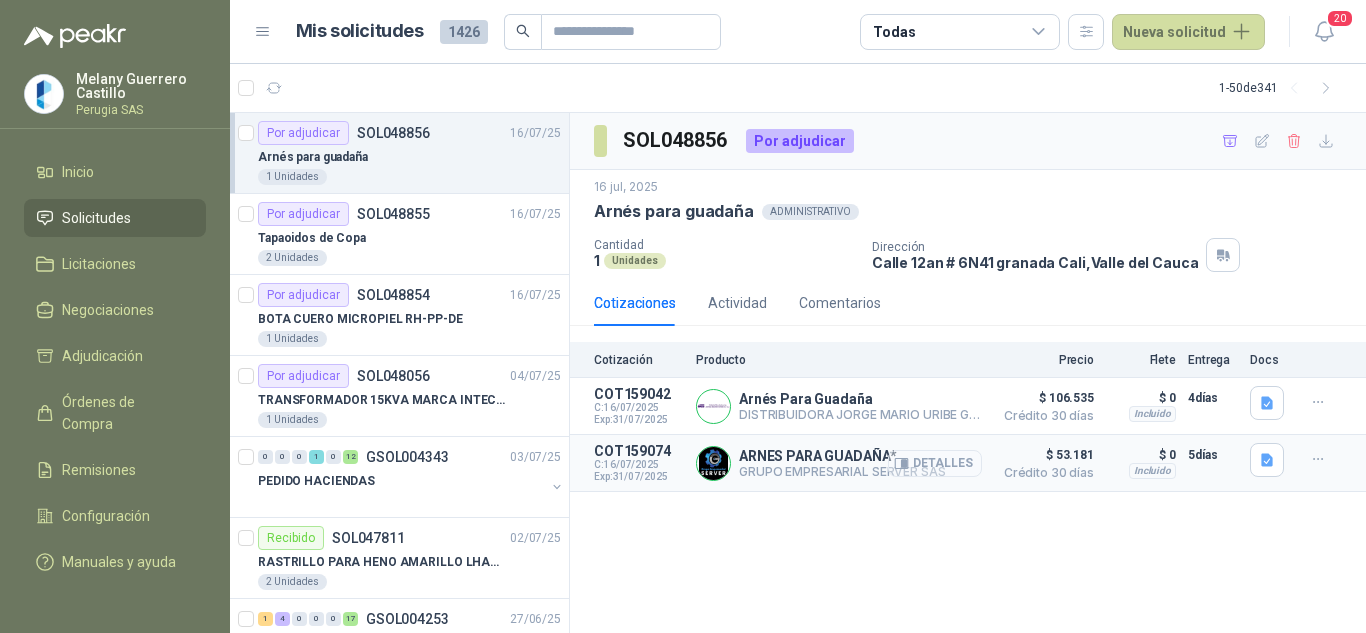 click on "Detalles" at bounding box center (935, 463) 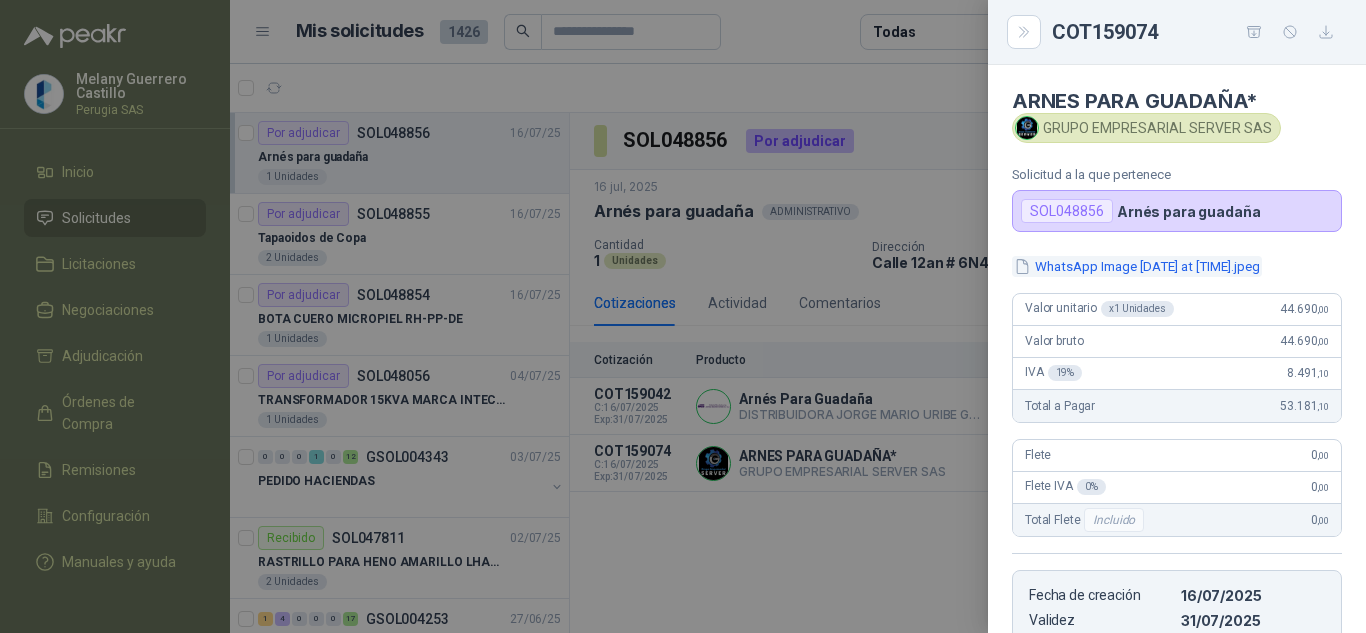 click on "WhatsApp Image [DATE] at [TIME].jpeg" at bounding box center (1137, 266) 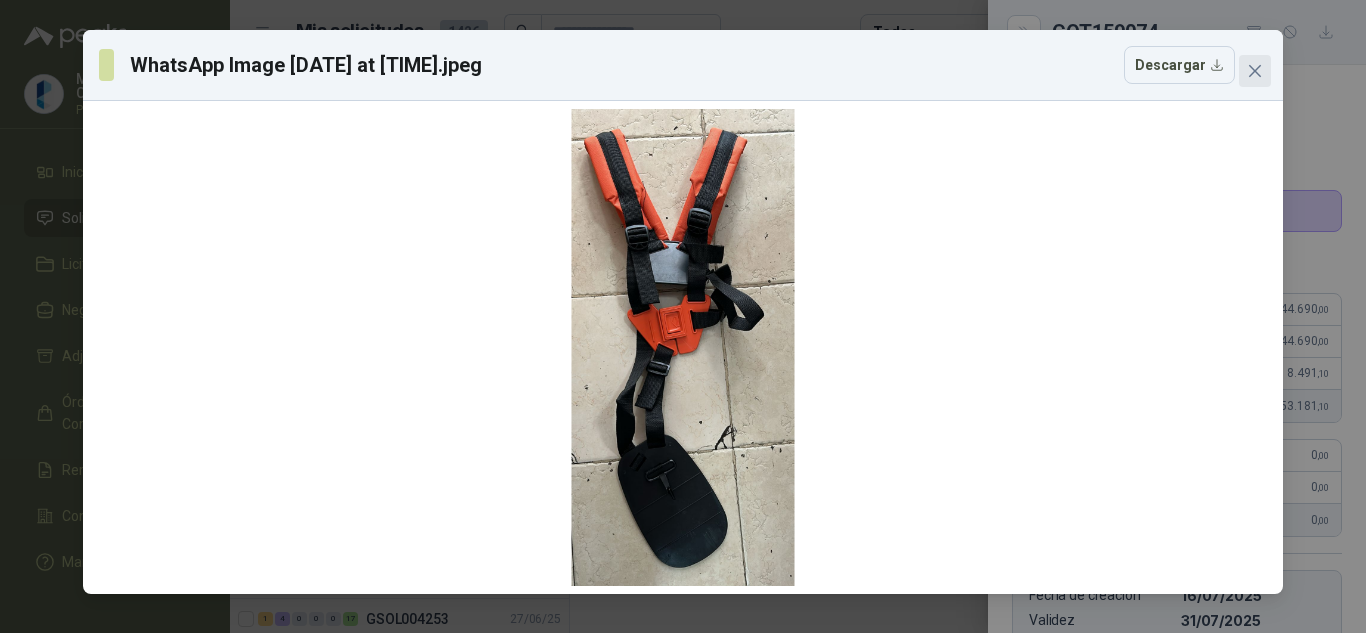 click 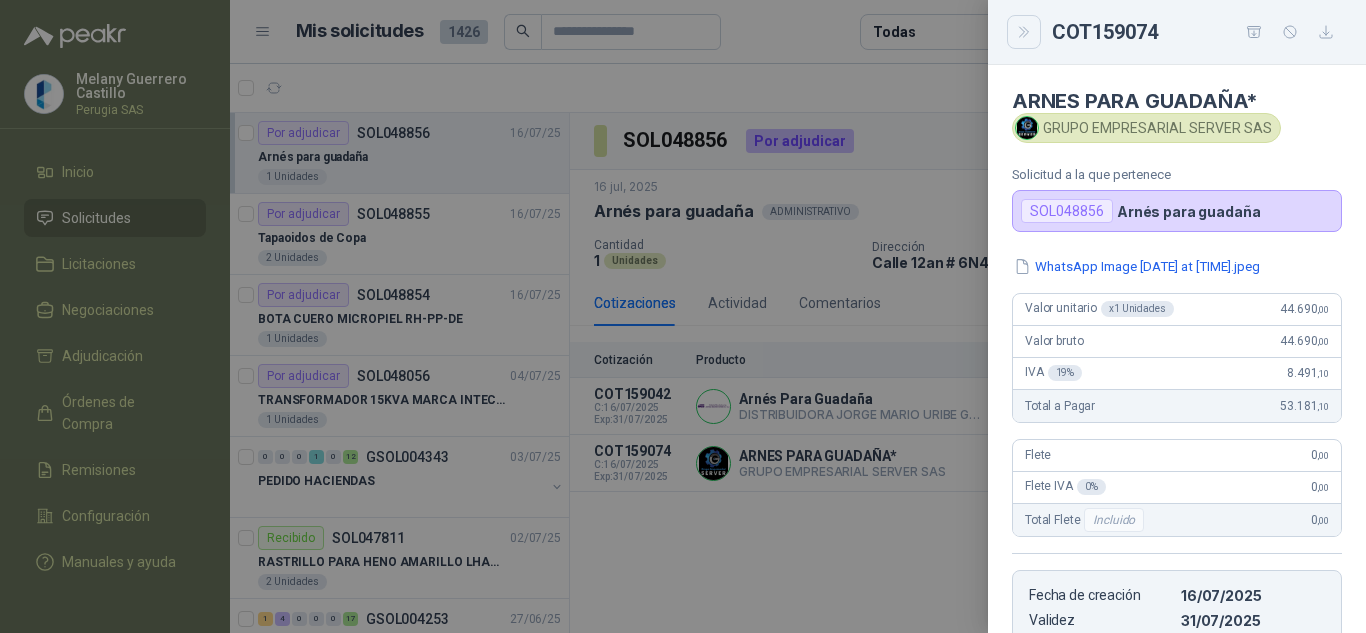 click at bounding box center [1024, 32] 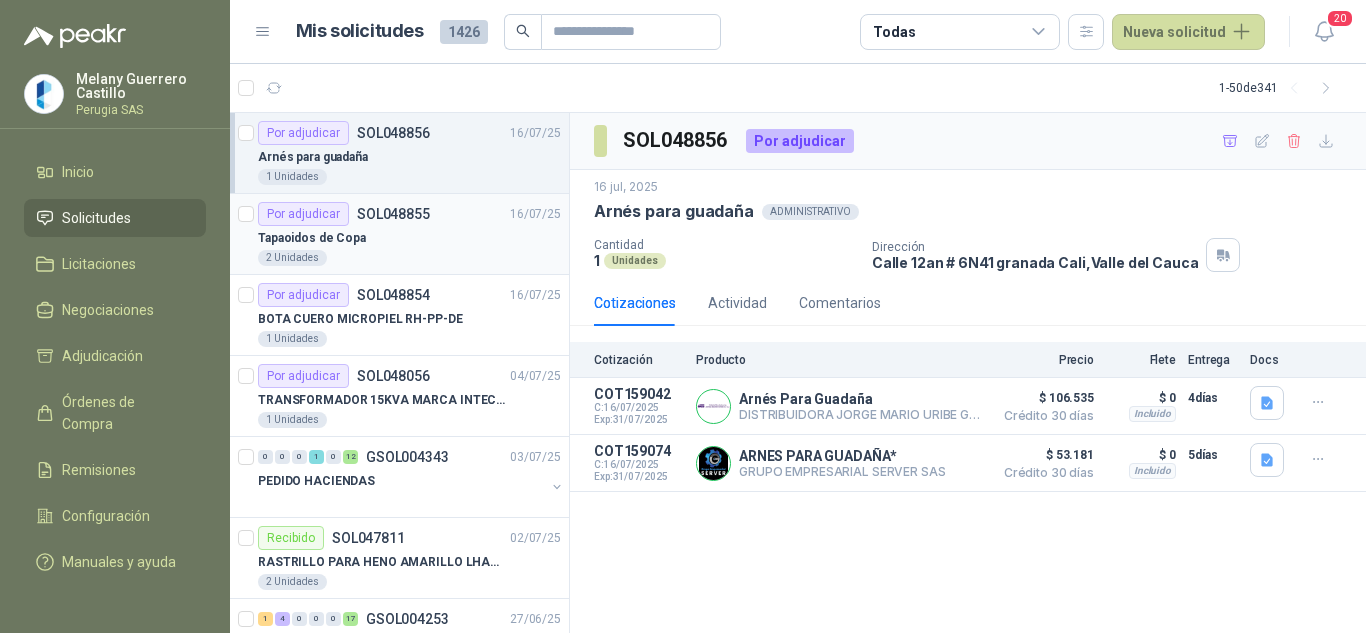 click on "Tapaoidos de Copa" at bounding box center (409, 238) 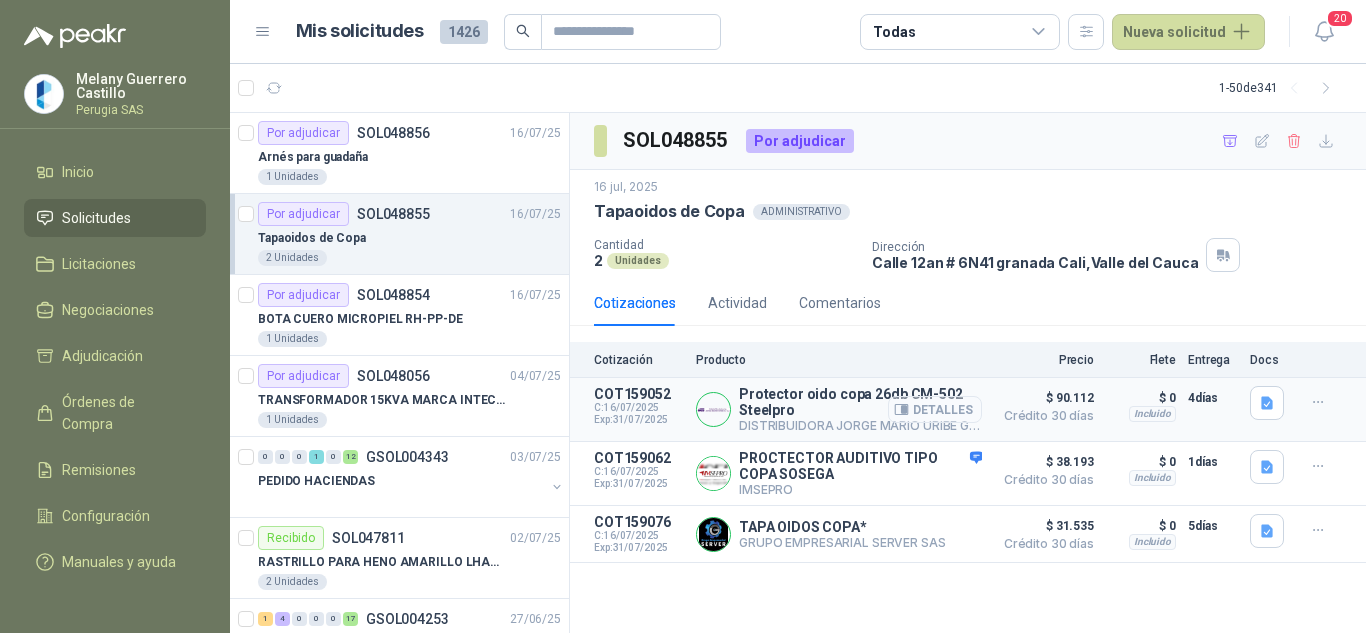 click on "Detalles" at bounding box center [935, 409] 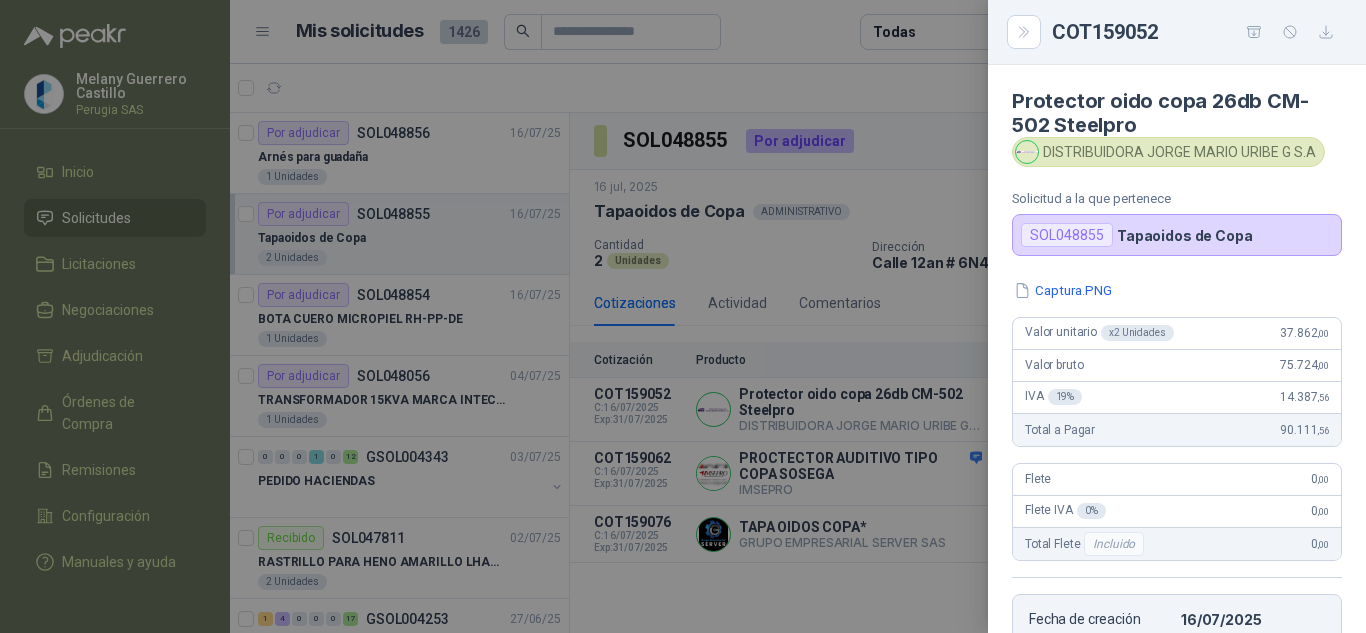 click on "Tapaoidos de Copa" at bounding box center (1185, 235) 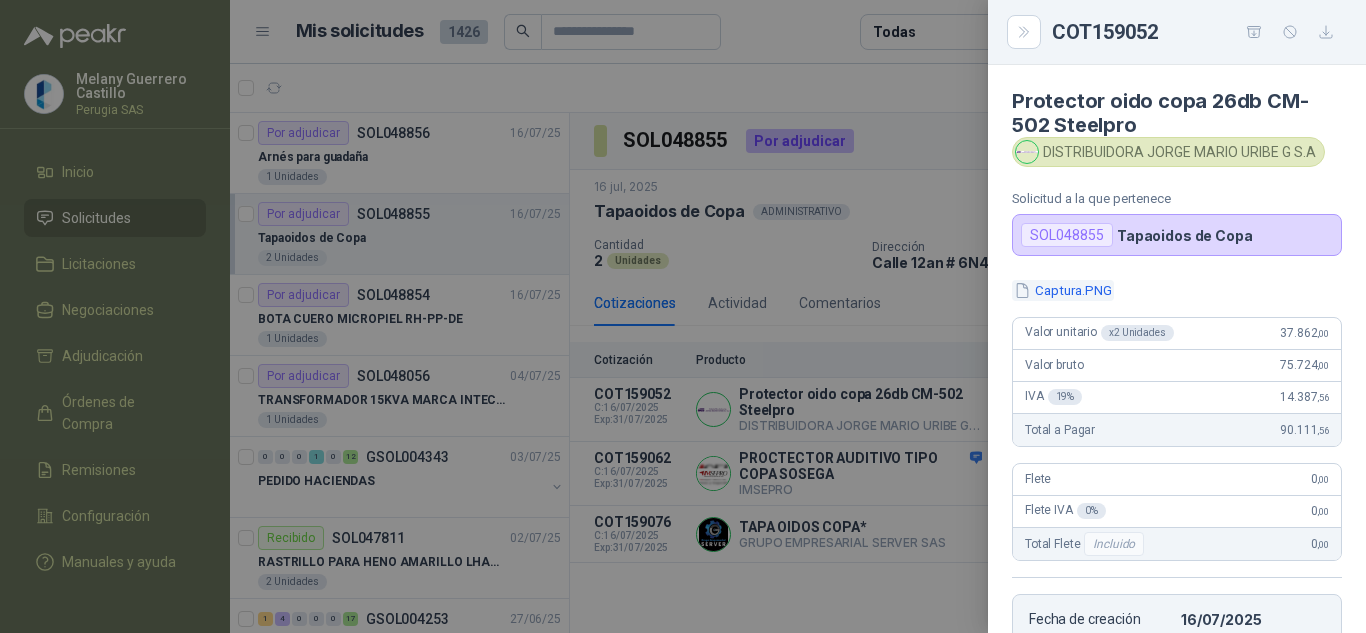 click on "Captura.PNG" at bounding box center (1063, 290) 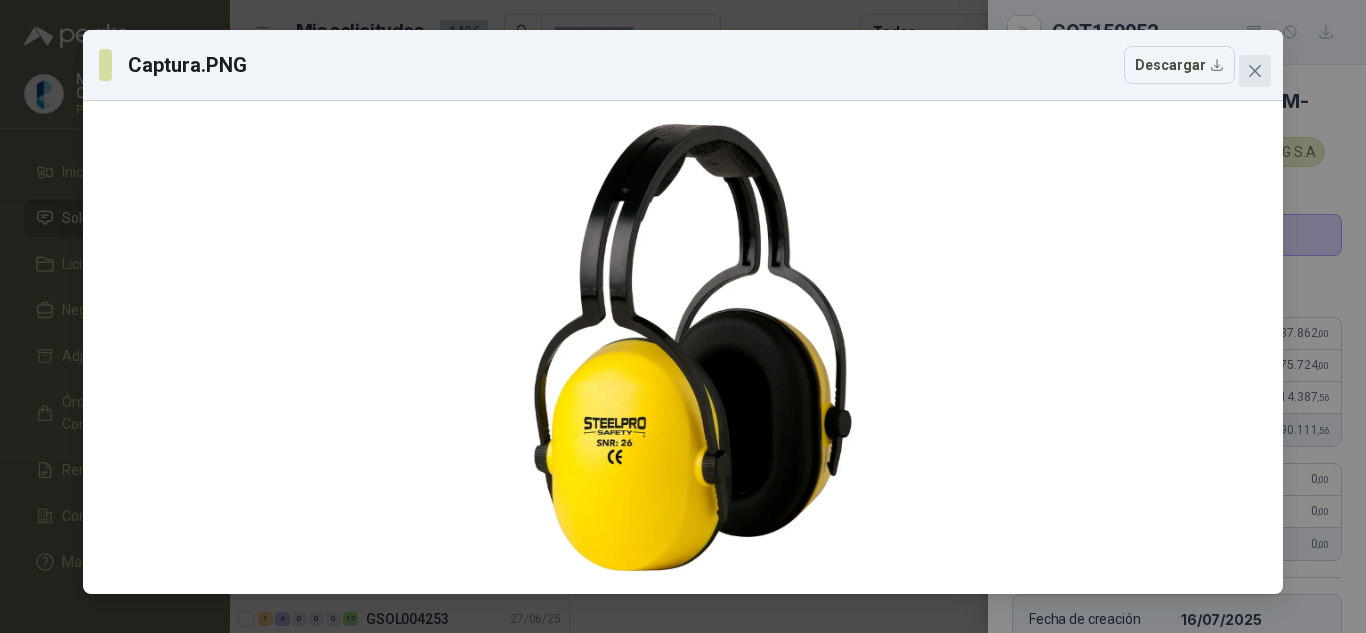 click at bounding box center [1255, 71] 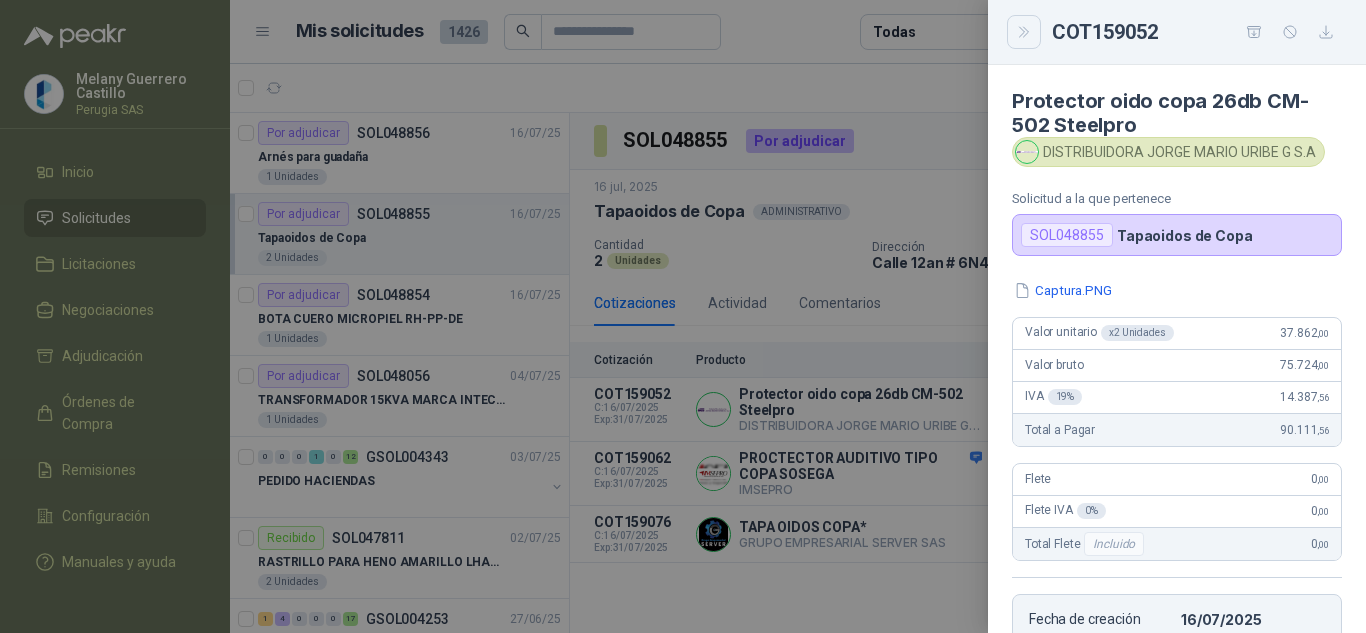 click at bounding box center [1024, 32] 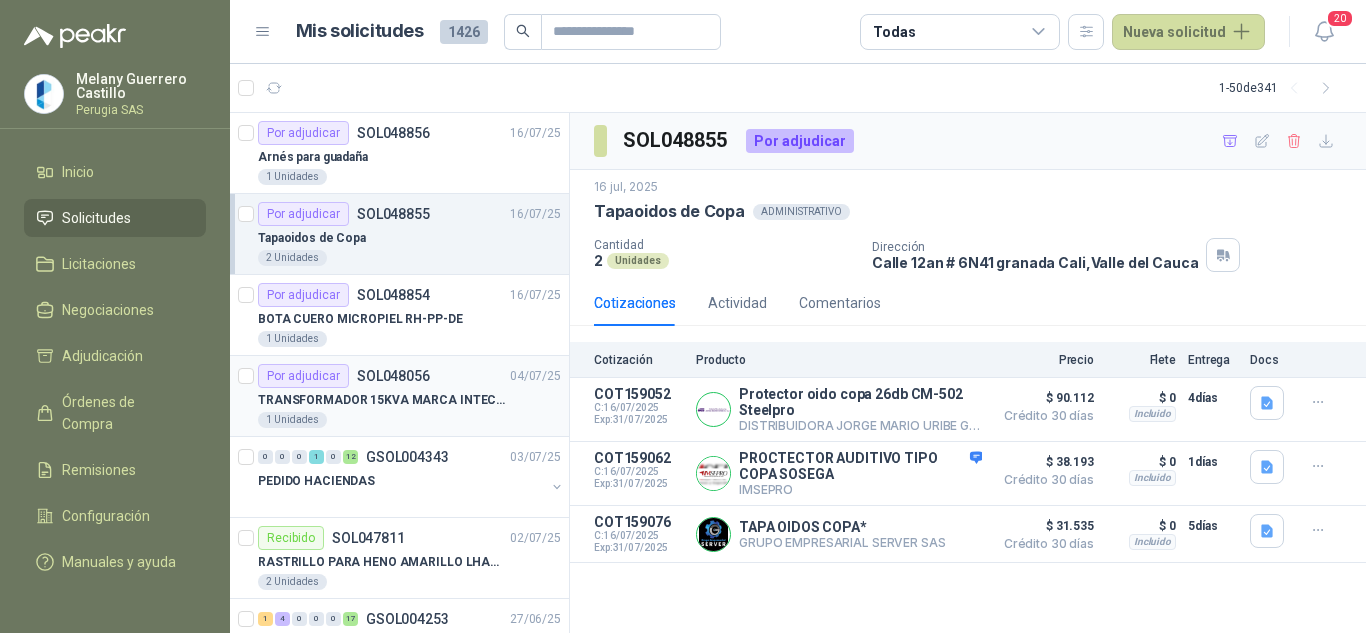 click on "TRANSFORMADOR 15KVA MARCA INTECRI VOLTAJE 13200/240/123" at bounding box center (382, 400) 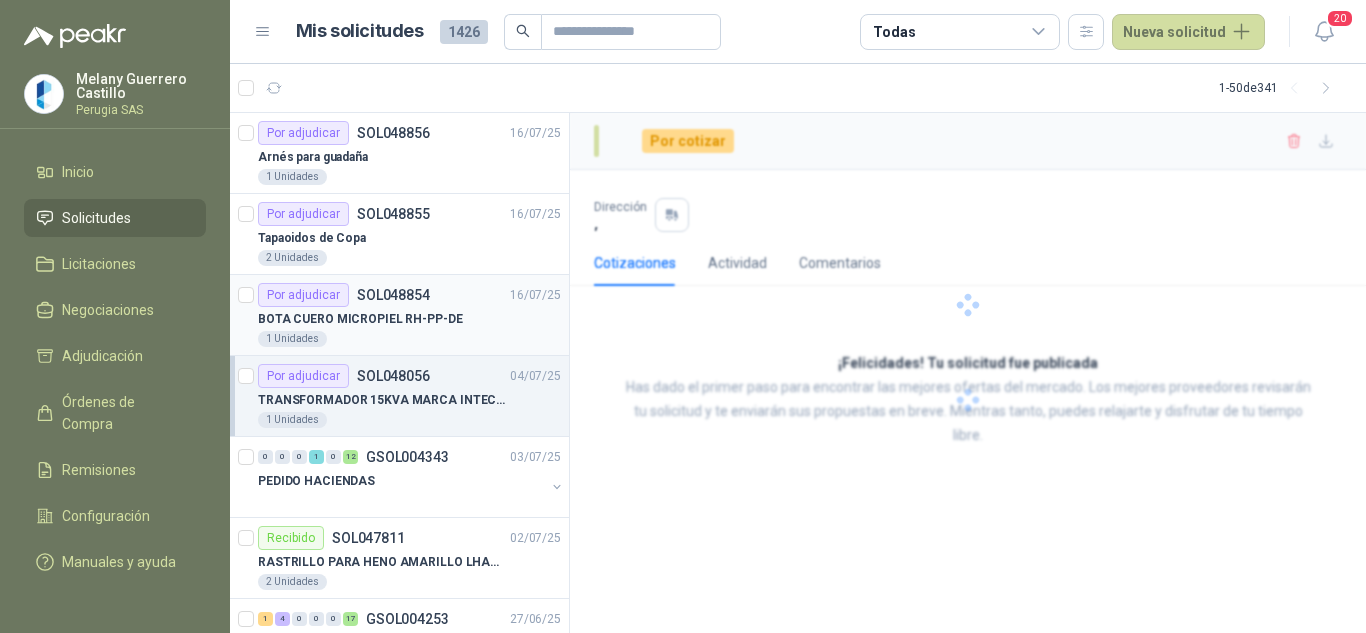 click on "SOL048854" at bounding box center (393, 295) 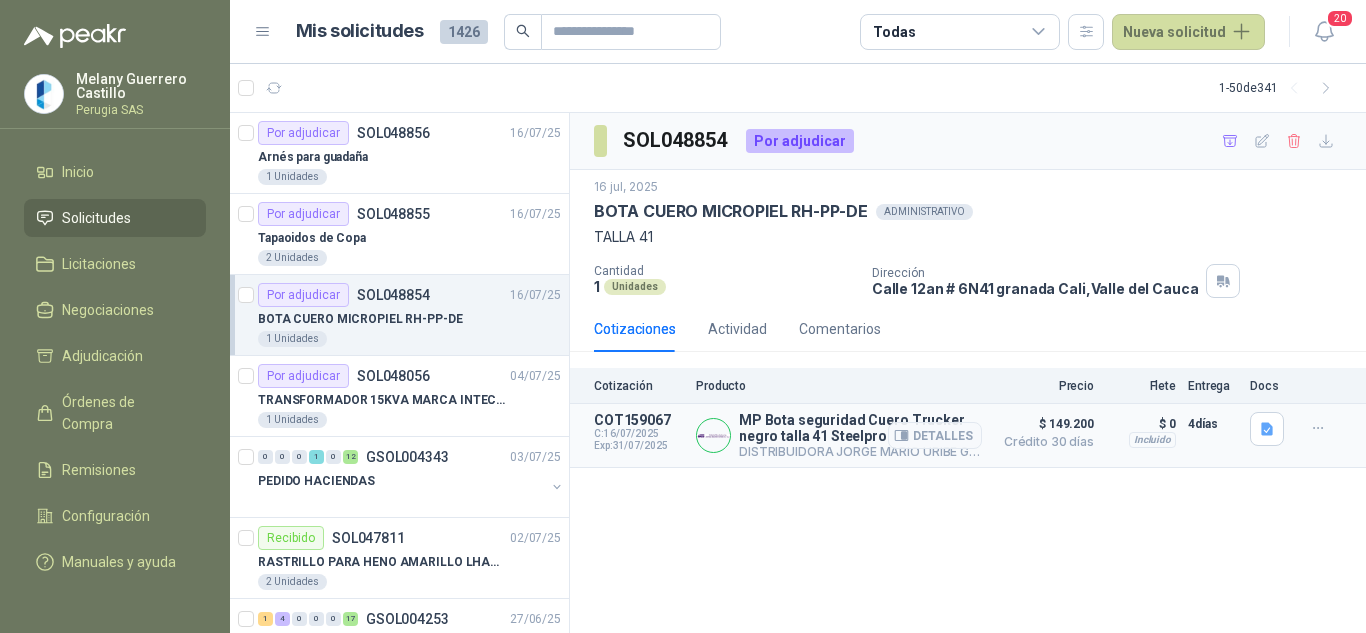 click on "MP Bota seguridad Cuero Trucker negro talla 41 Steelpro" at bounding box center [860, 428] 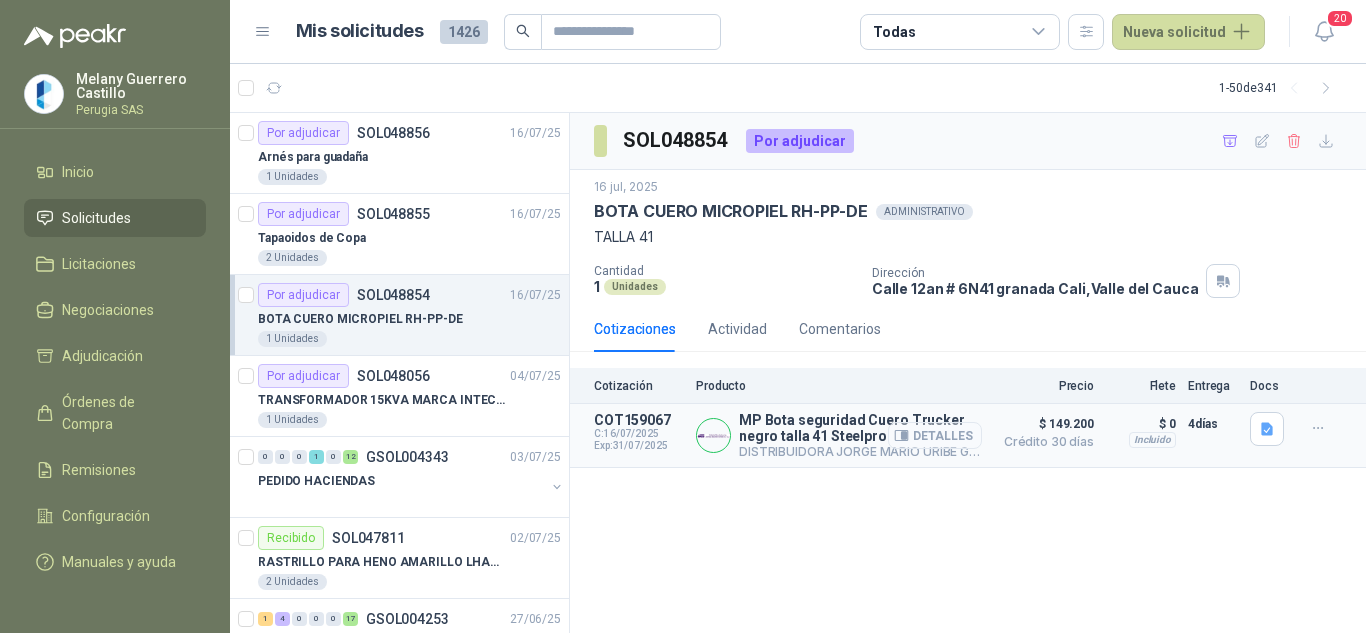 click on "Detalles" at bounding box center (935, 435) 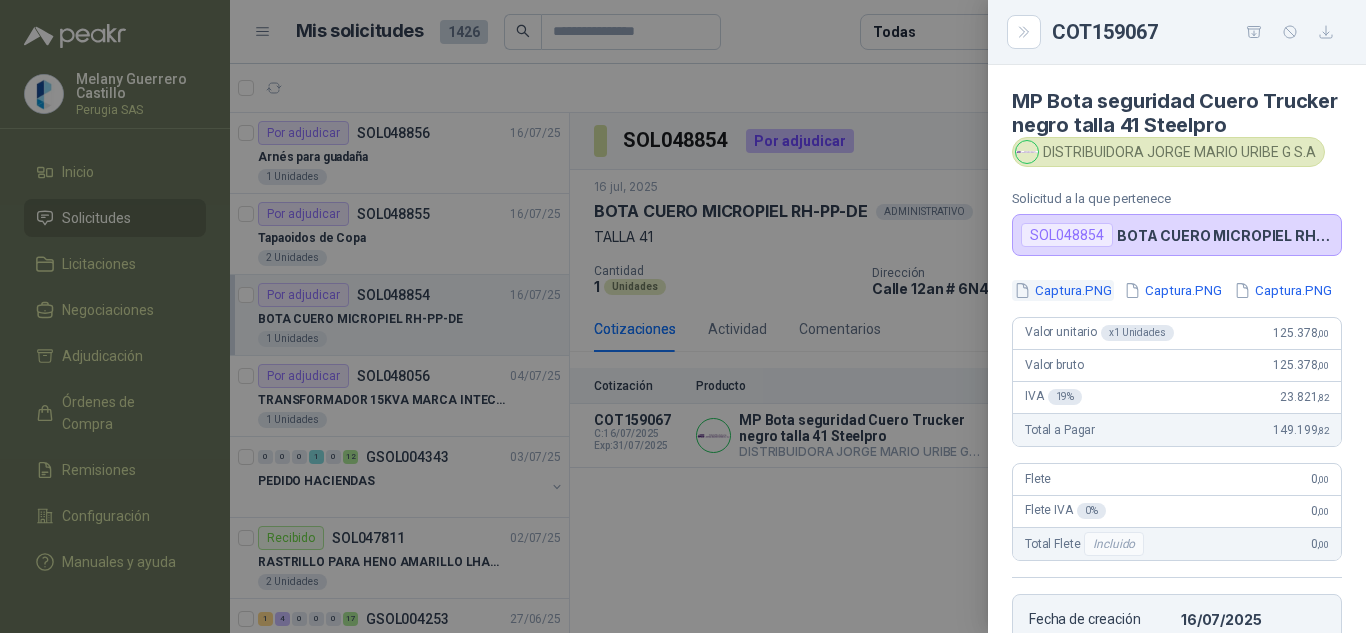 click on "Captura.PNG" at bounding box center [1063, 290] 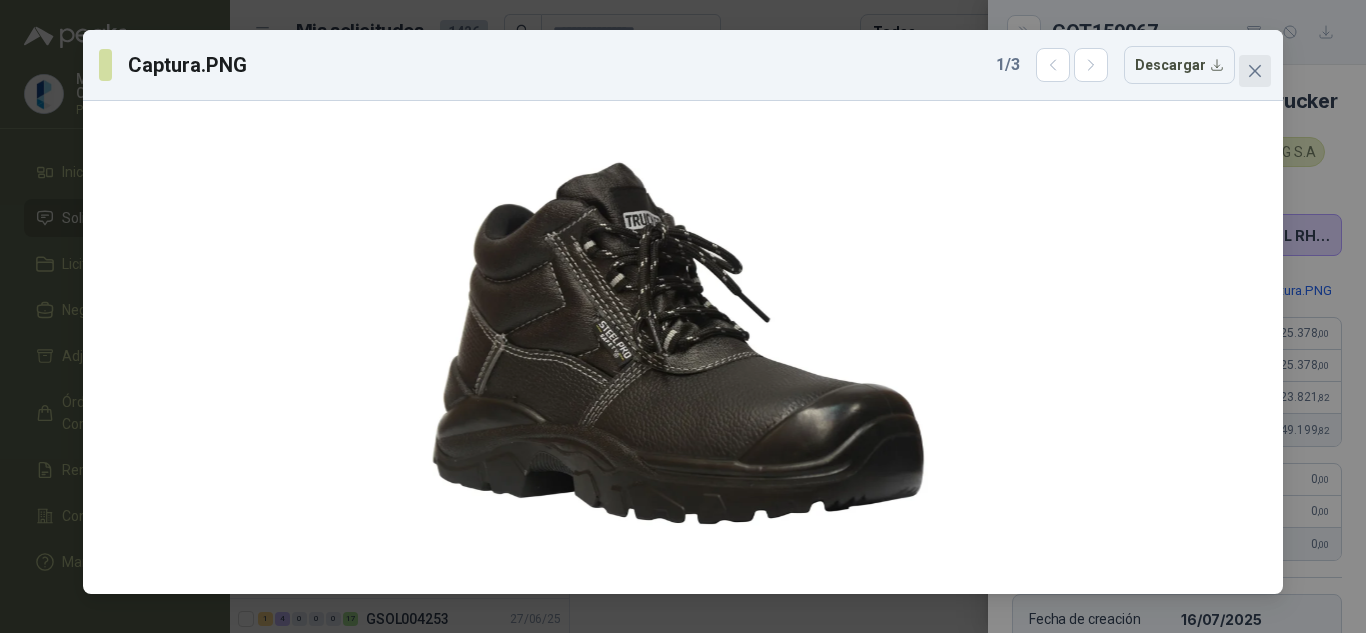 click at bounding box center [1255, 71] 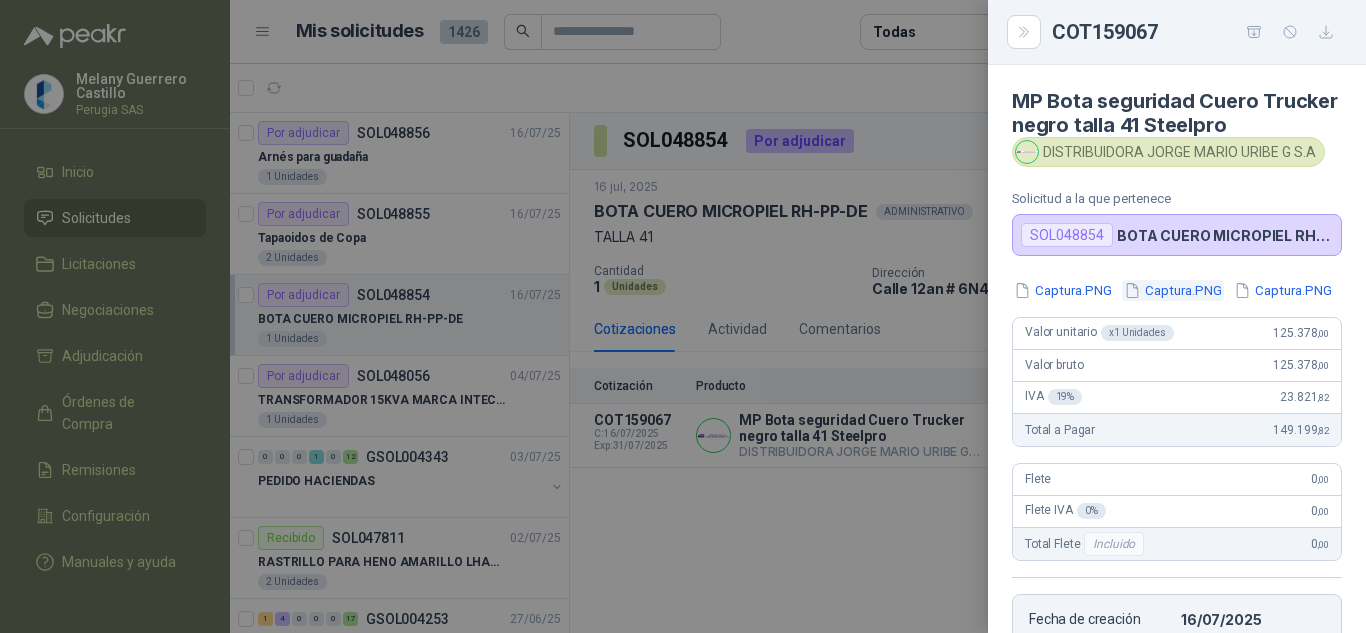 click on "Captura.PNG" at bounding box center (1173, 290) 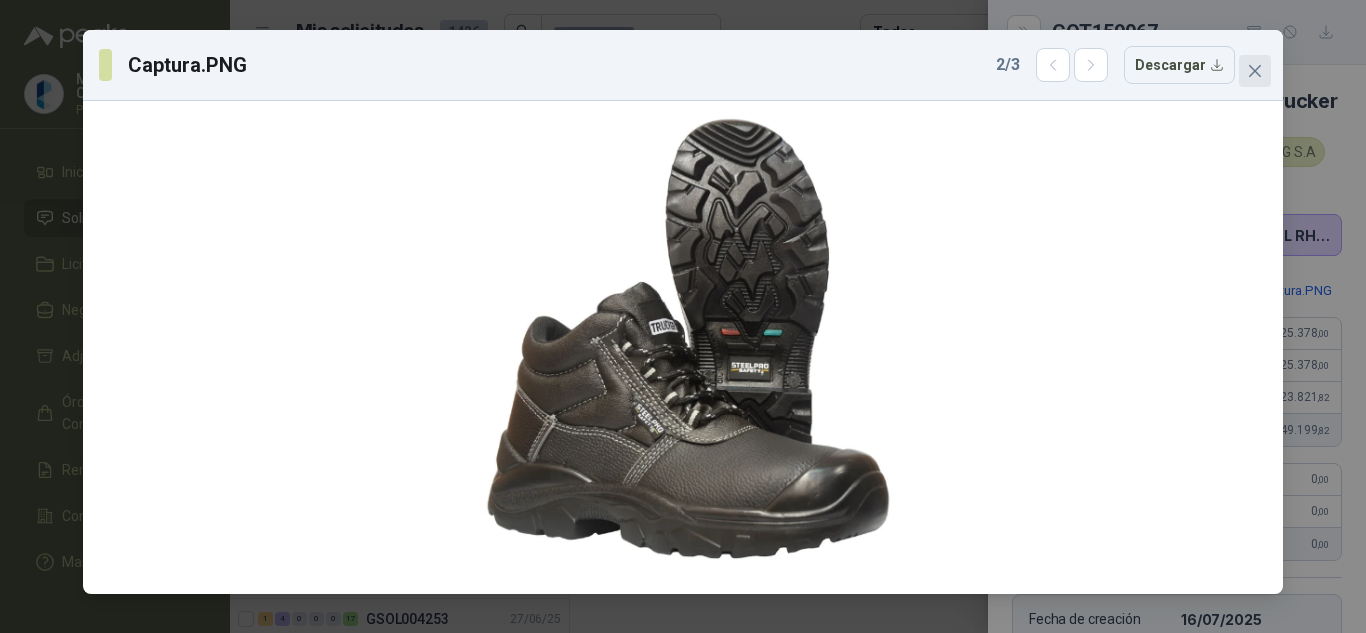 click at bounding box center (1255, 71) 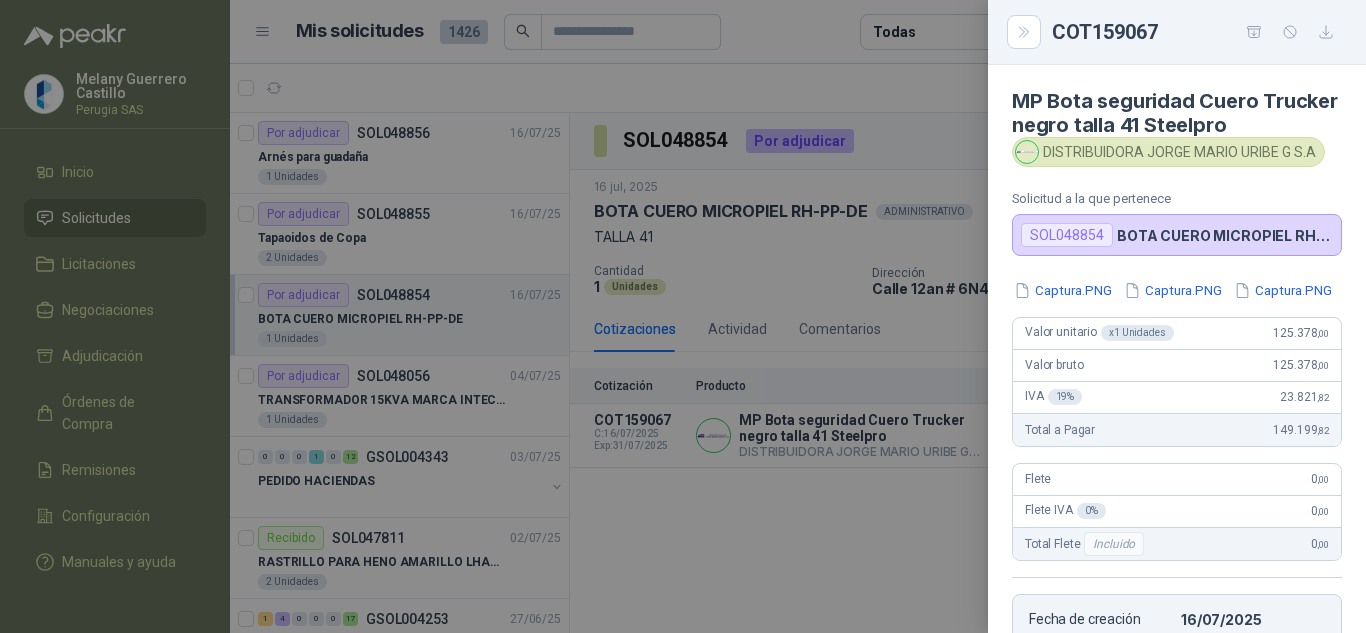 click on "Captura.PNG Captura.PNG Captura.PNG" at bounding box center [1177, 290] 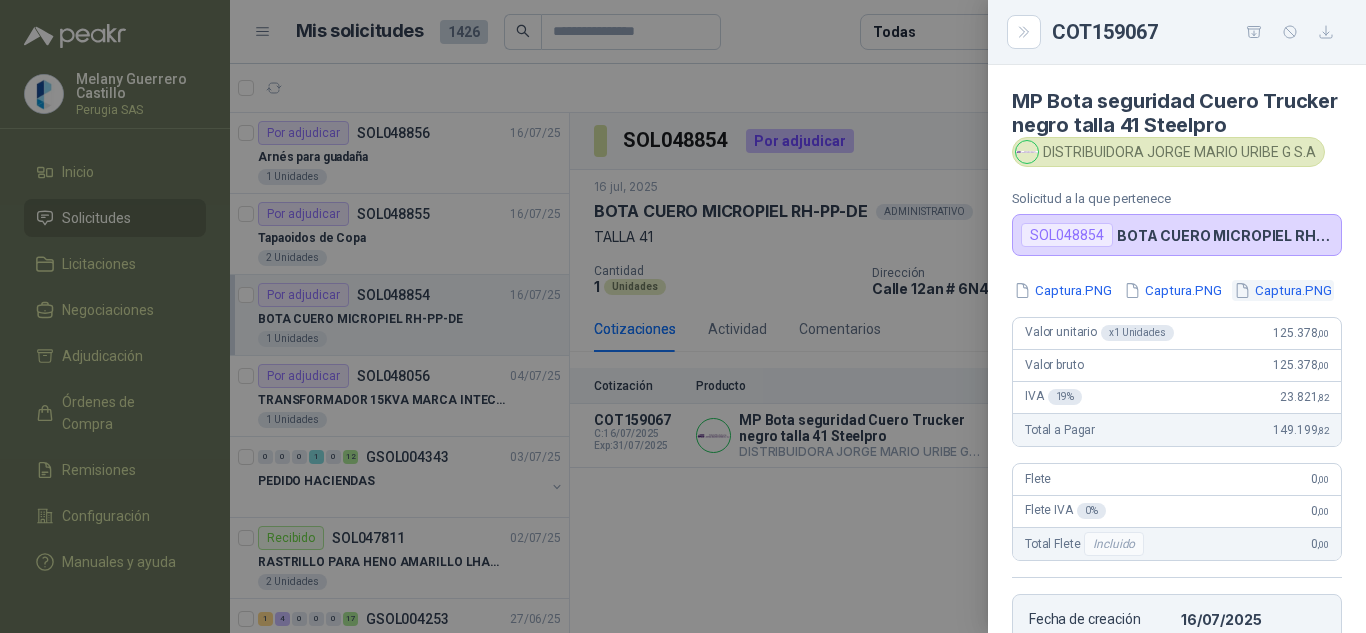 click on "Captura.PNG" at bounding box center [1283, 290] 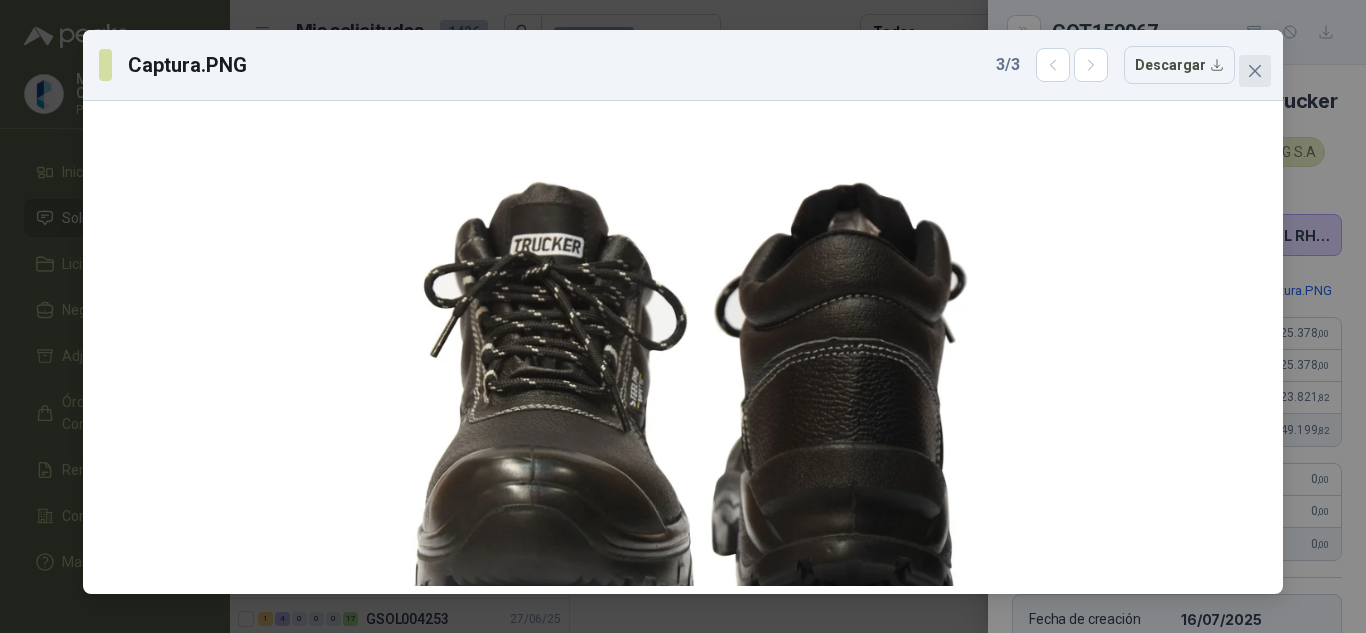 click at bounding box center [1255, 71] 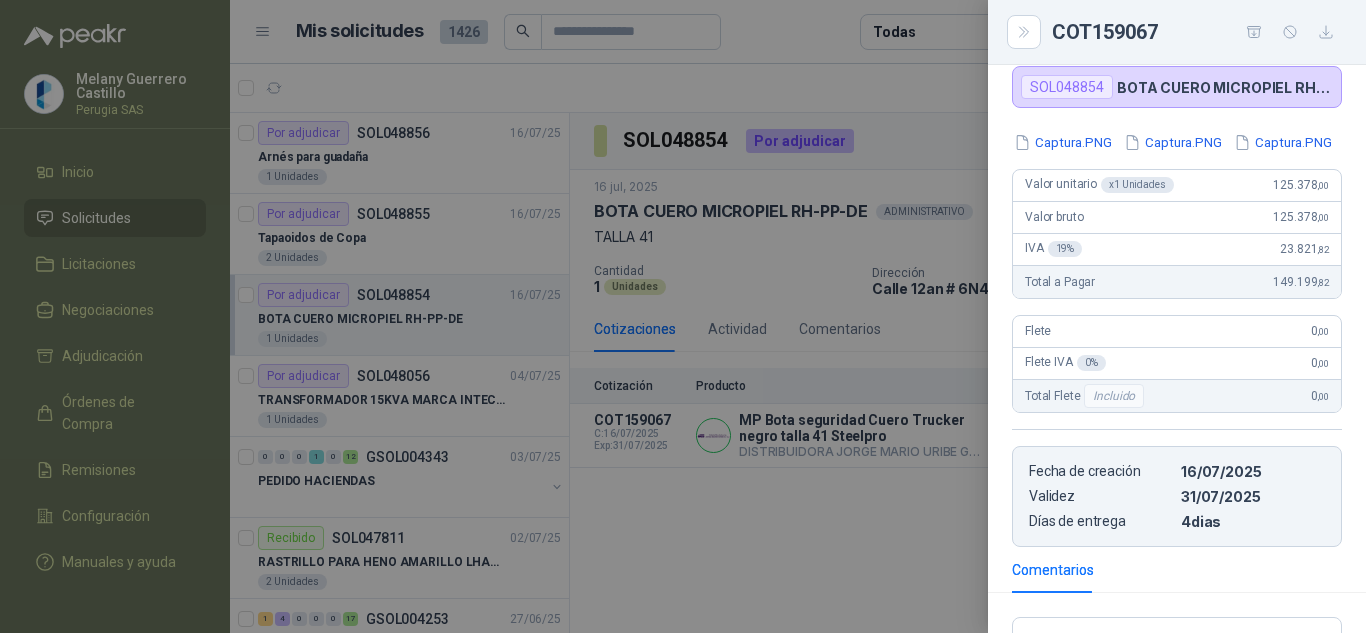 scroll, scrollTop: 0, scrollLeft: 0, axis: both 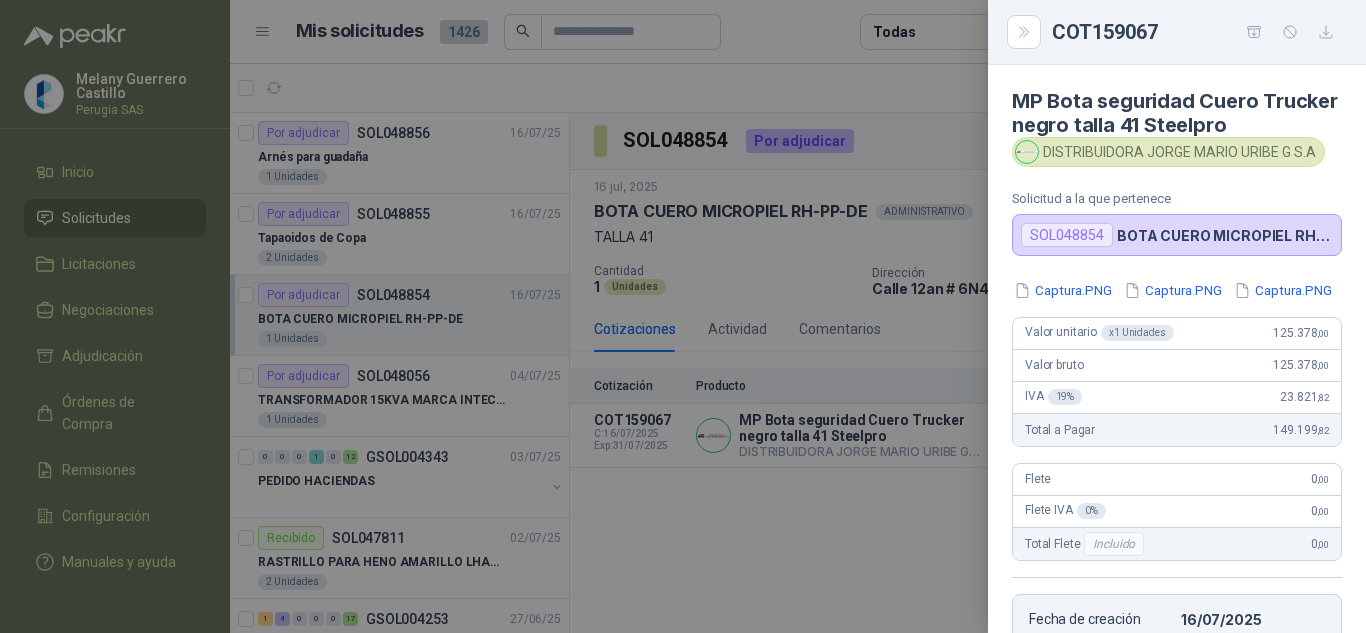click at bounding box center [683, 316] 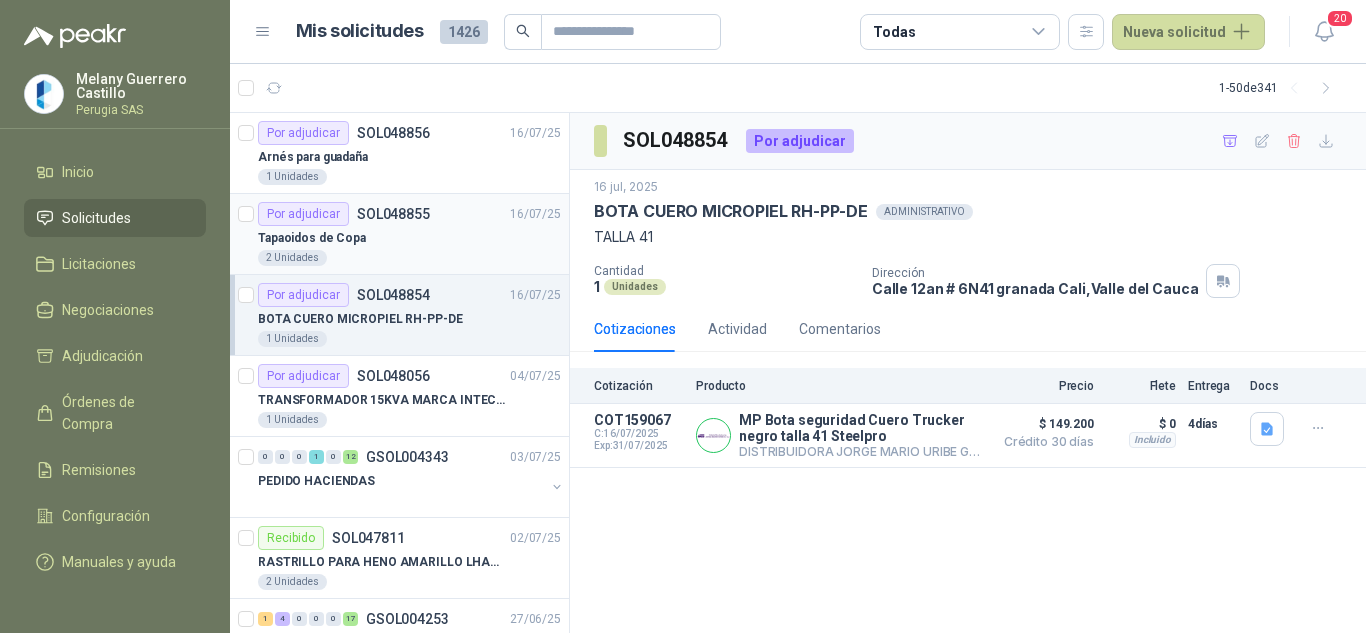 click on "Tapaoidos de Copa" at bounding box center [409, 238] 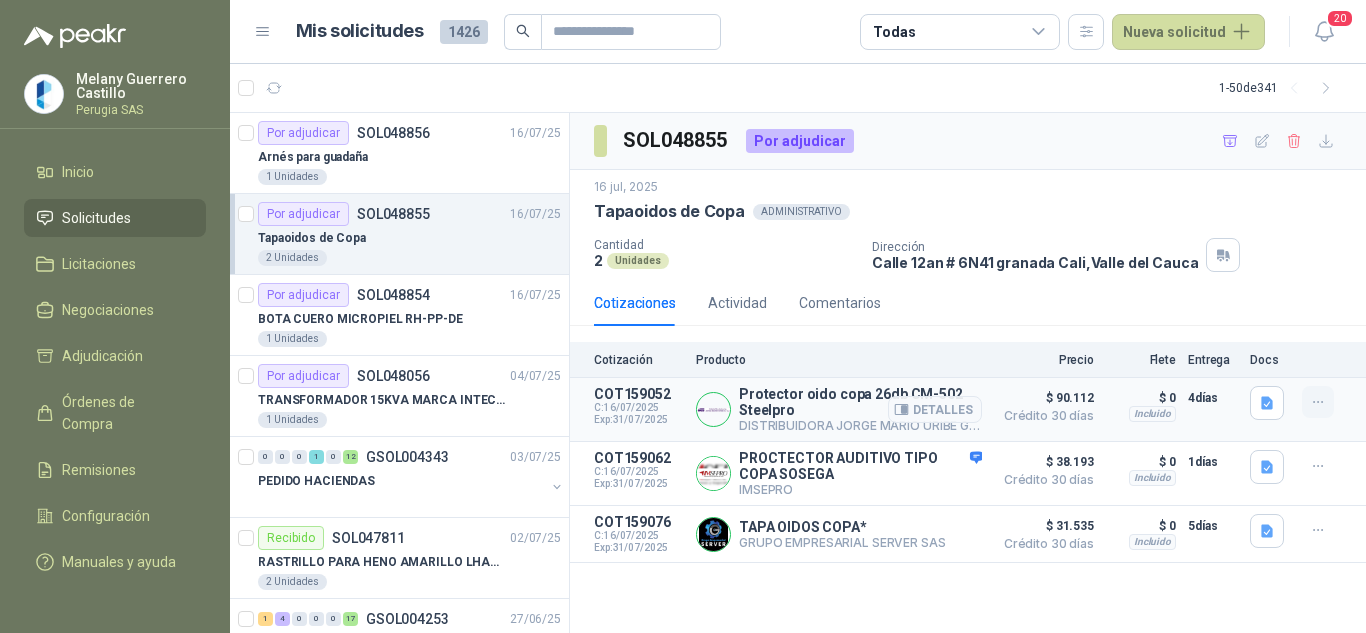 click 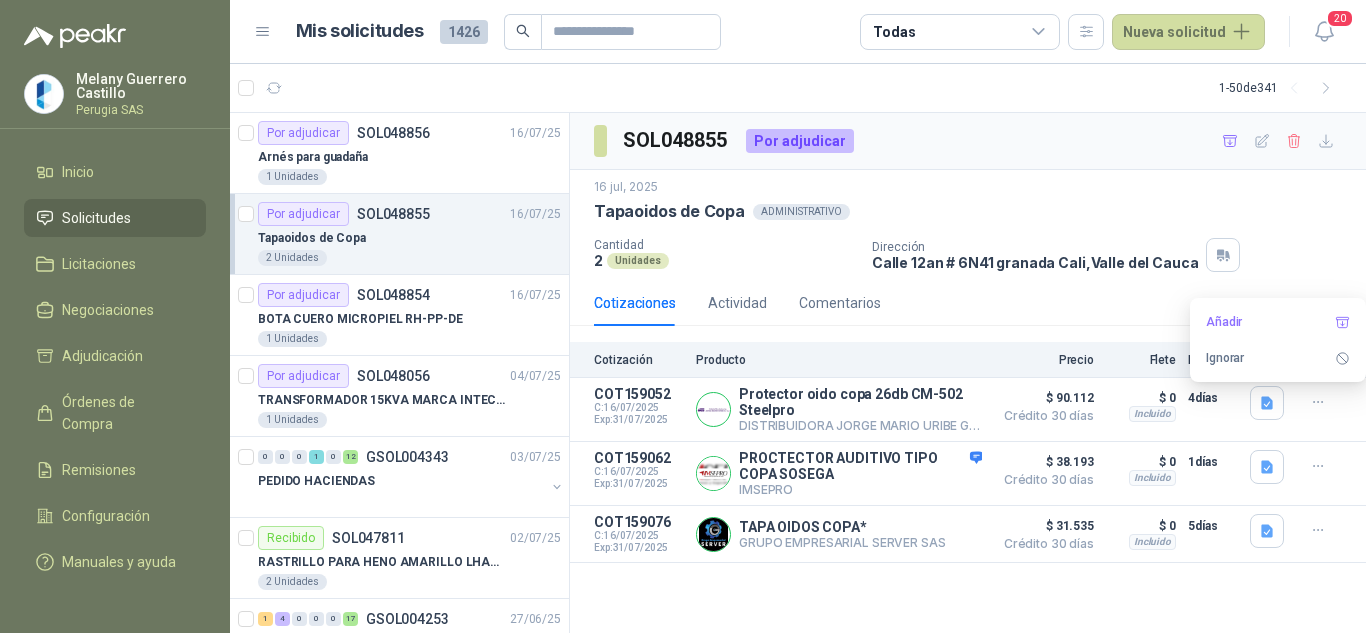 click on "Dirección Calle 12an # 6N41 granada [CITY], [STATE] Cotizaciones Actividad Comentarios Cotización Producto Precio Flete Entrega Docs COT159052 C: [DATE] Exp: [DATE] Protector oido copa 26db CM-502 Steelpro DISTRIBUIDORA JORGE MARIO URIBE G S.A Detalles $ 90.112 Crédito 30 días $ 90.112 Crédito 30 días Incluido $ 0 Entrega: 4 días $ 0 Incluido 4 días COT159062 C: [DATE] Exp: [DATE] PROCTECTOR AUDITIVO TIPO COPA SOSEGA IMSEPRO Detalles $ 38.193 Crédito 30 días $ 38.193 Crédito 30 días Incluido $ 0 Entrega: 1 días $ 0 Incluido 1 días COT159076 C: [DATE] Exp: [DATE] TAPA OIDOS COPA* GRUPO EMPRESARIAL SERVER SAS Detalles $ 31.535 Crédito 30 días $ 31.535 Crédito 30 días Incluido $ 0 Entrega: 5 días $ 0 Incluido 5 días" at bounding box center (968, 373) 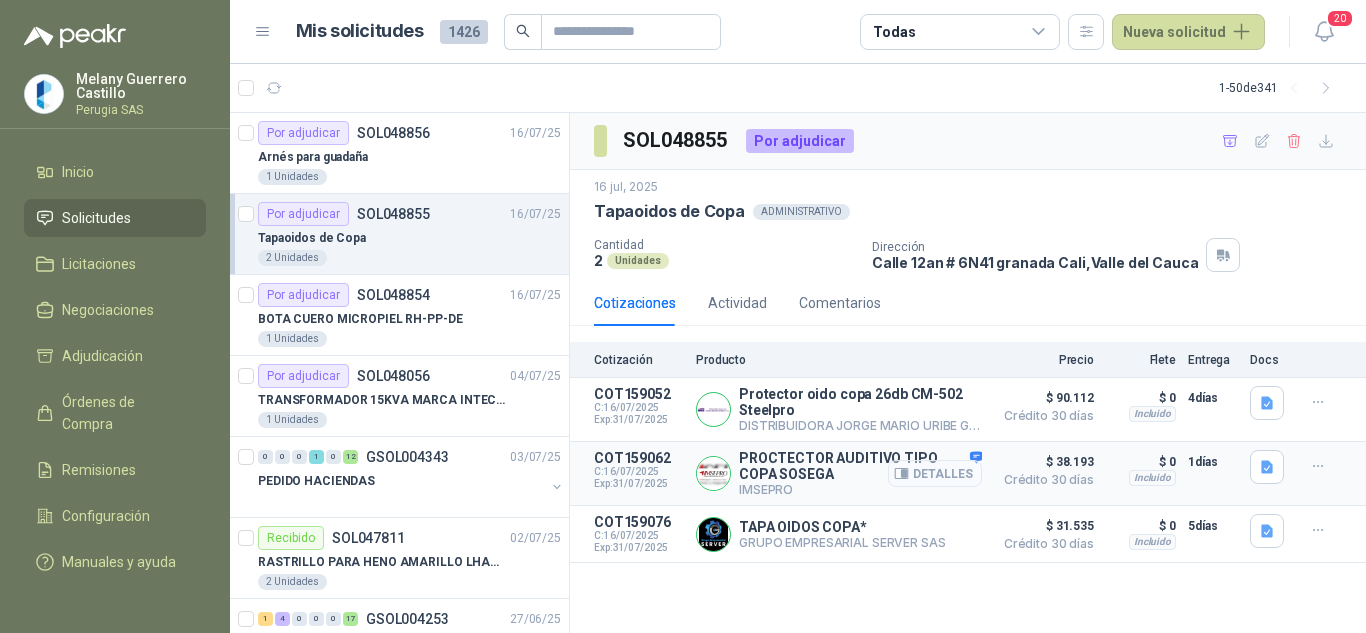 click on "Detalles" at bounding box center [935, 473] 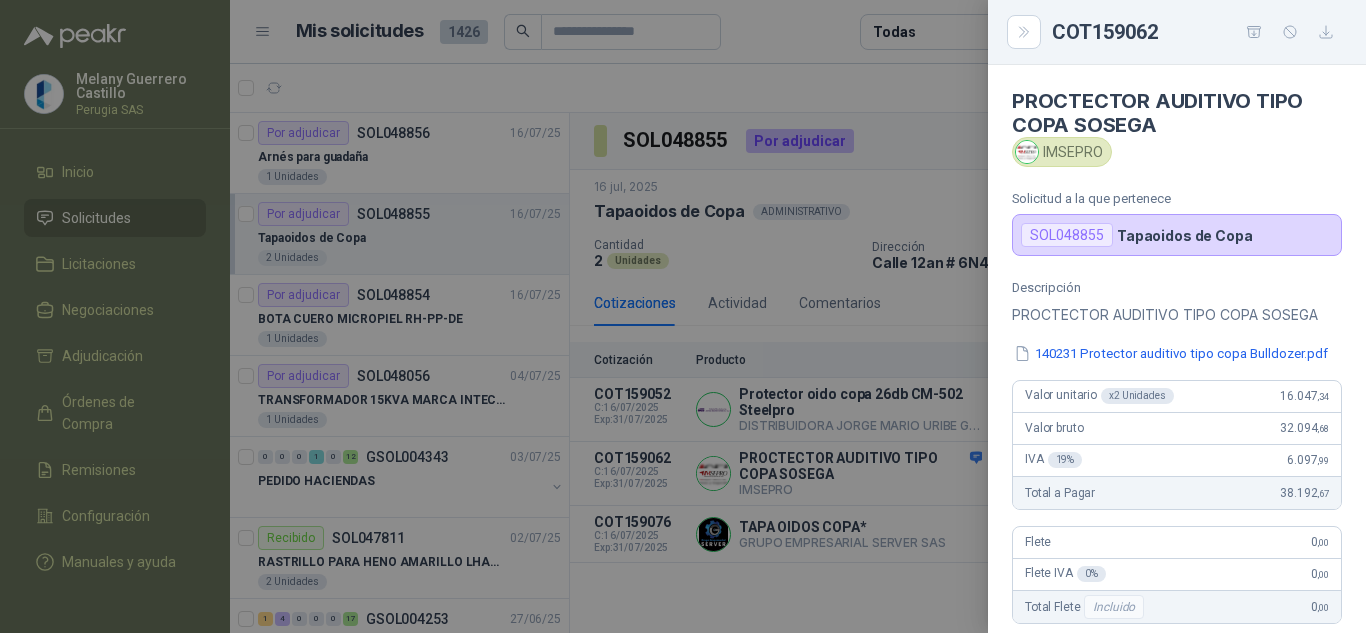click on "Descripción PROCTECTOR AUDITIVO TIPO COPA SOSEGA  140231 Protector auditivo tipo copa Bulldozer.pdf Valor unitario x 2   Unidades 16.047 ,34 Valor bruto 32.094 ,68 IVA 19 % 6.097 ,99 Total a Pagar 38.192 ,67 Flete  0 ,00 Flete IVA 0 % 0 ,00 Total Flete Incluido   0 ,00 Fecha de creación [DATE] Validez [DATE] Días de entrega 1  dias" at bounding box center [1177, 519] 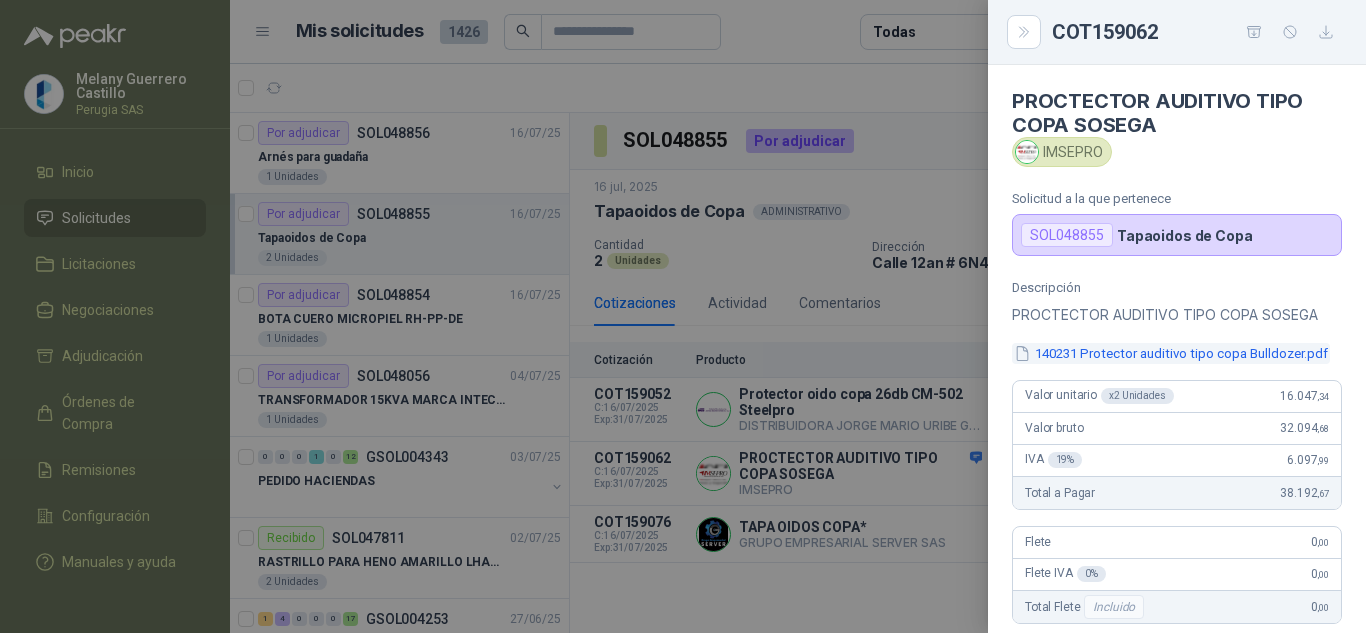 click on "140231 Protector auditivo tipo copa Bulldozer.pdf" at bounding box center (1171, 353) 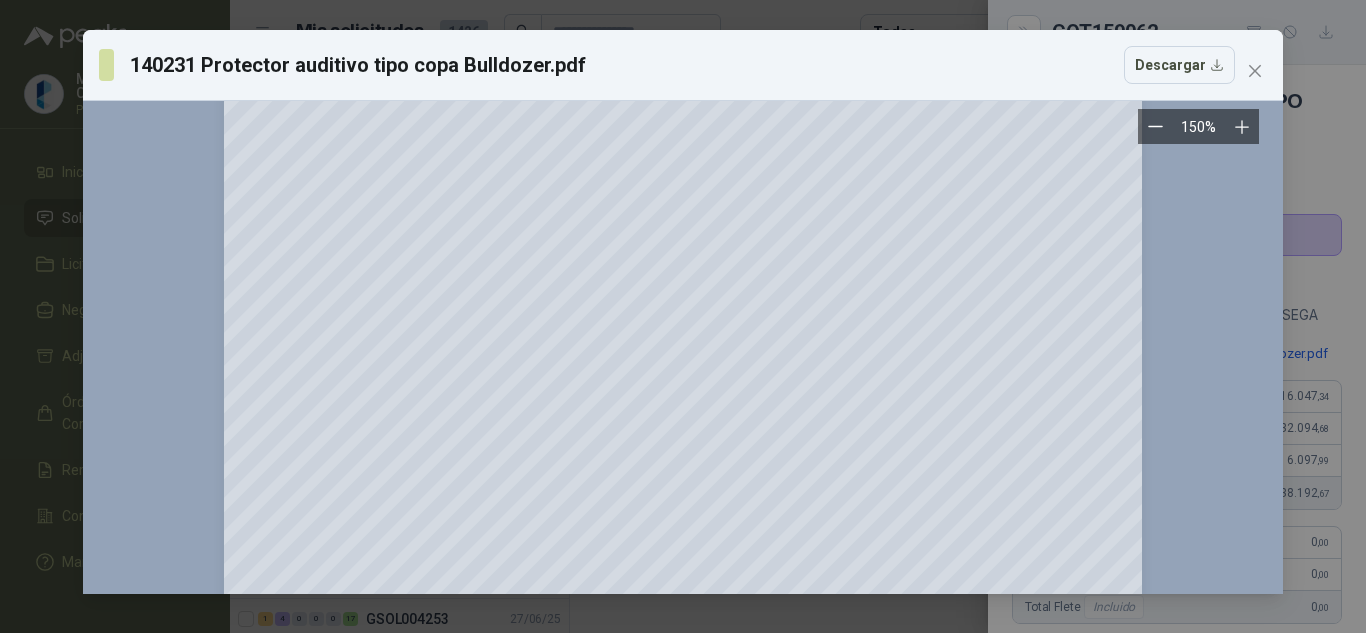 scroll, scrollTop: 200, scrollLeft: 0, axis: vertical 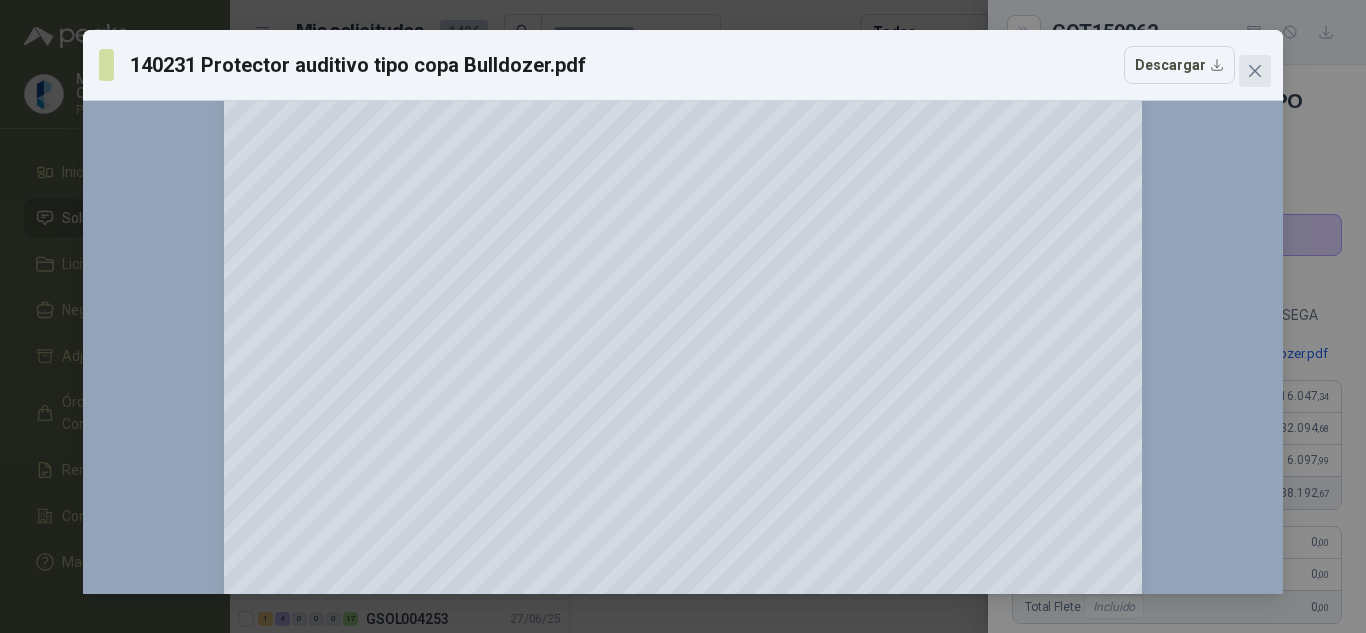 click 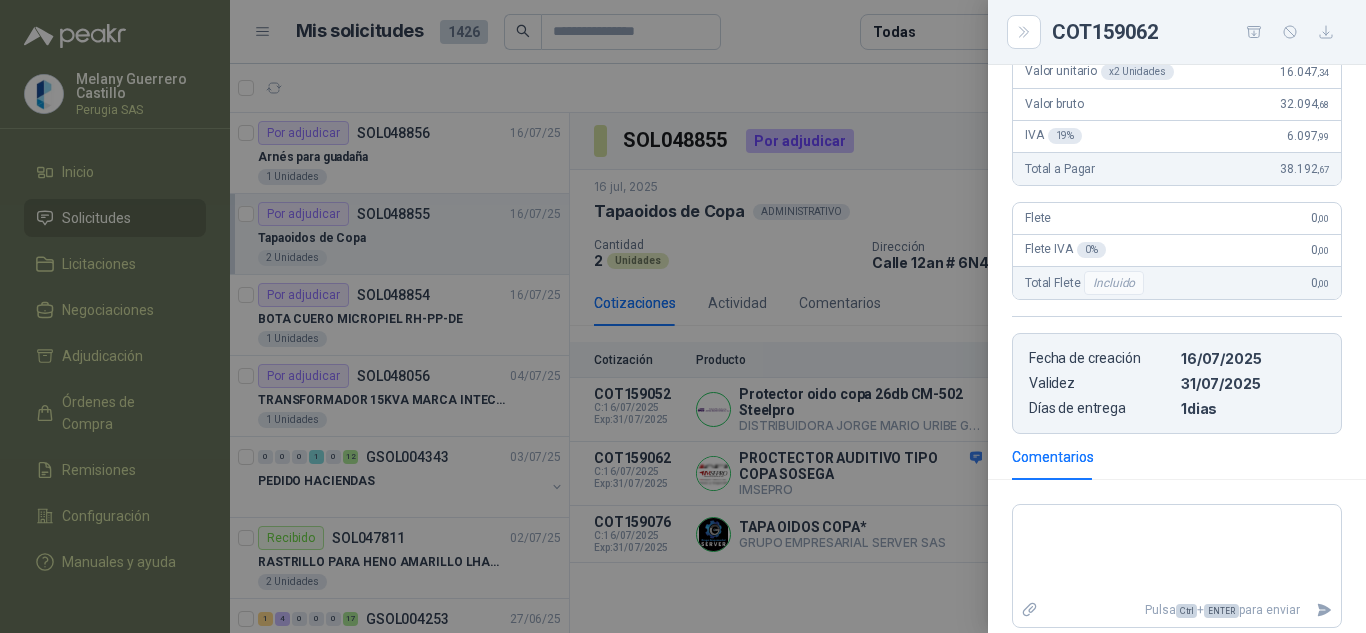 scroll, scrollTop: 200, scrollLeft: 0, axis: vertical 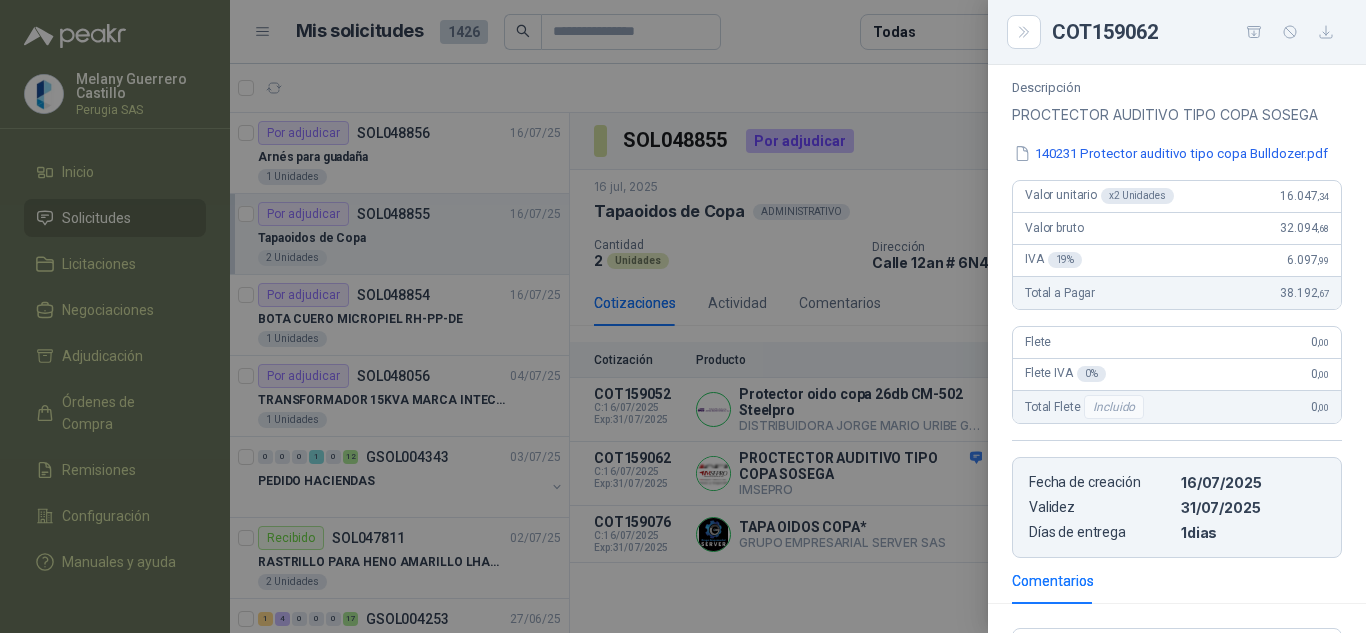 click on "x 2   Unidades" at bounding box center [1137, 196] 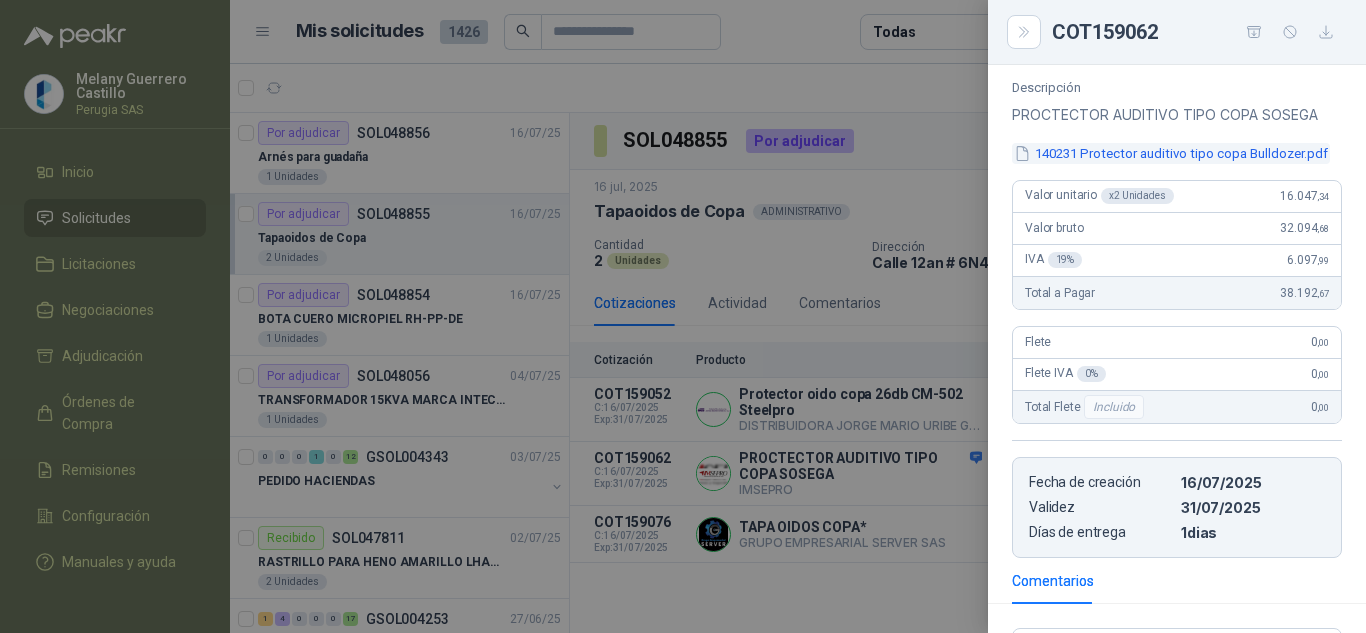 click on "140231 Protector auditivo tipo copa Bulldozer.pdf" at bounding box center (1171, 153) 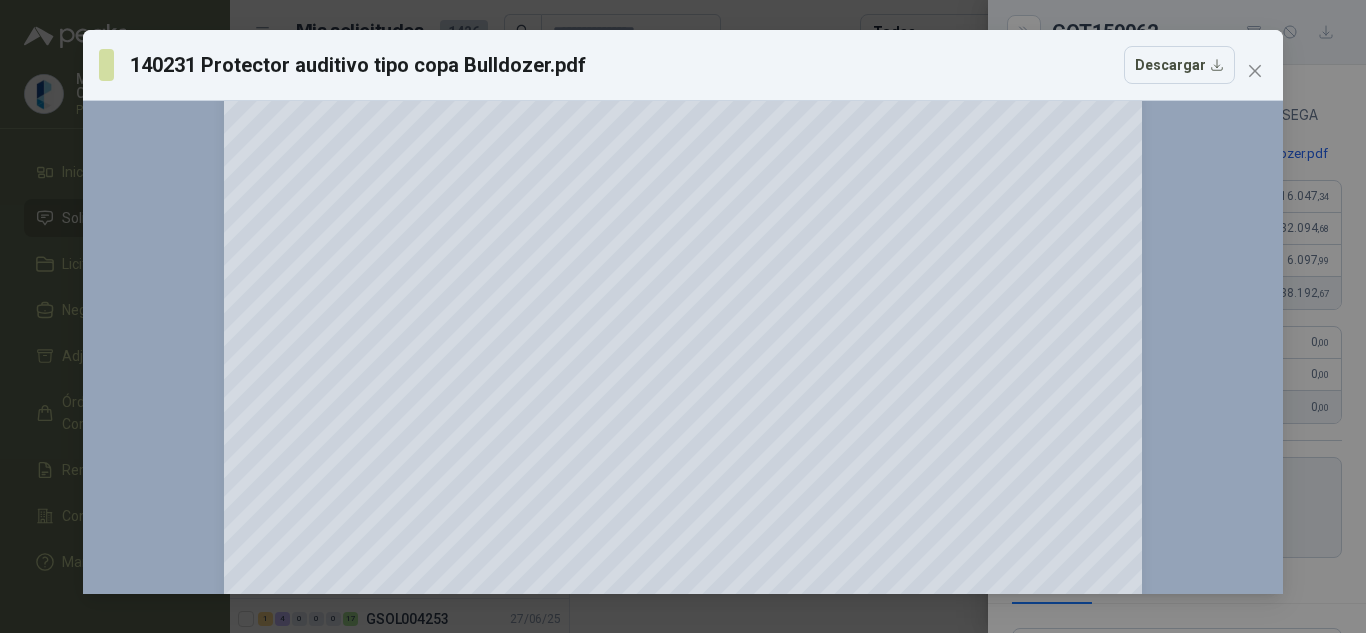 click at bounding box center [1255, 71] 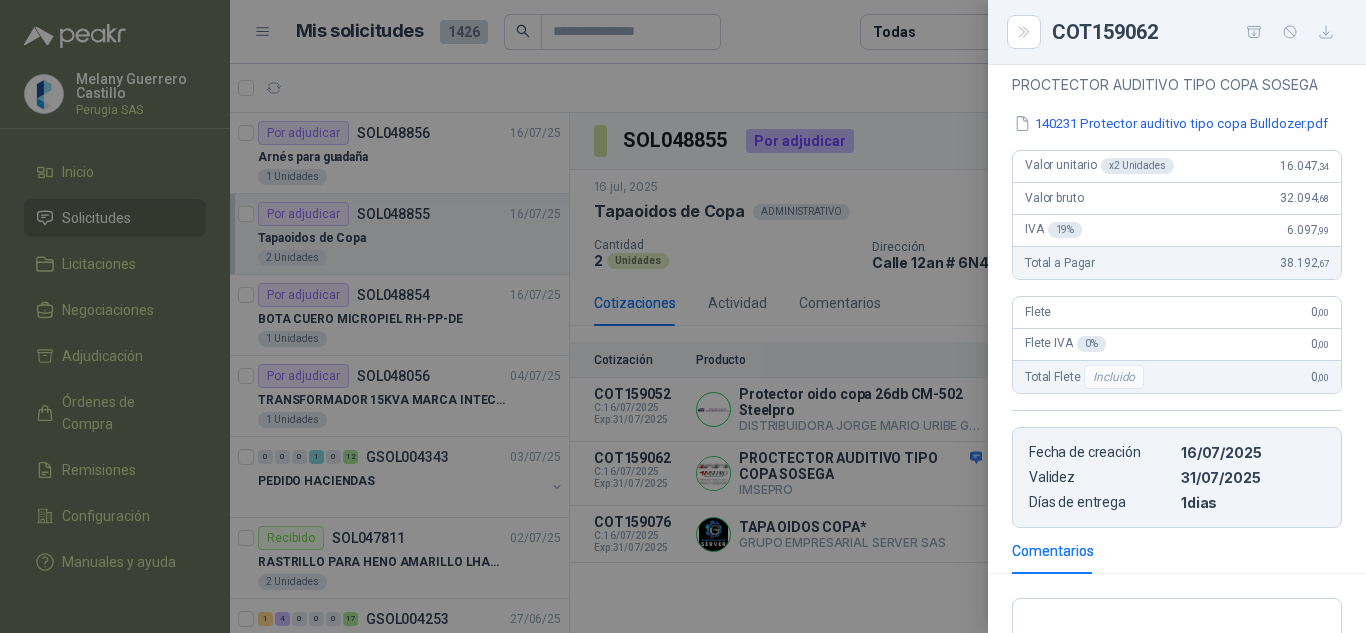 scroll, scrollTop: 200, scrollLeft: 0, axis: vertical 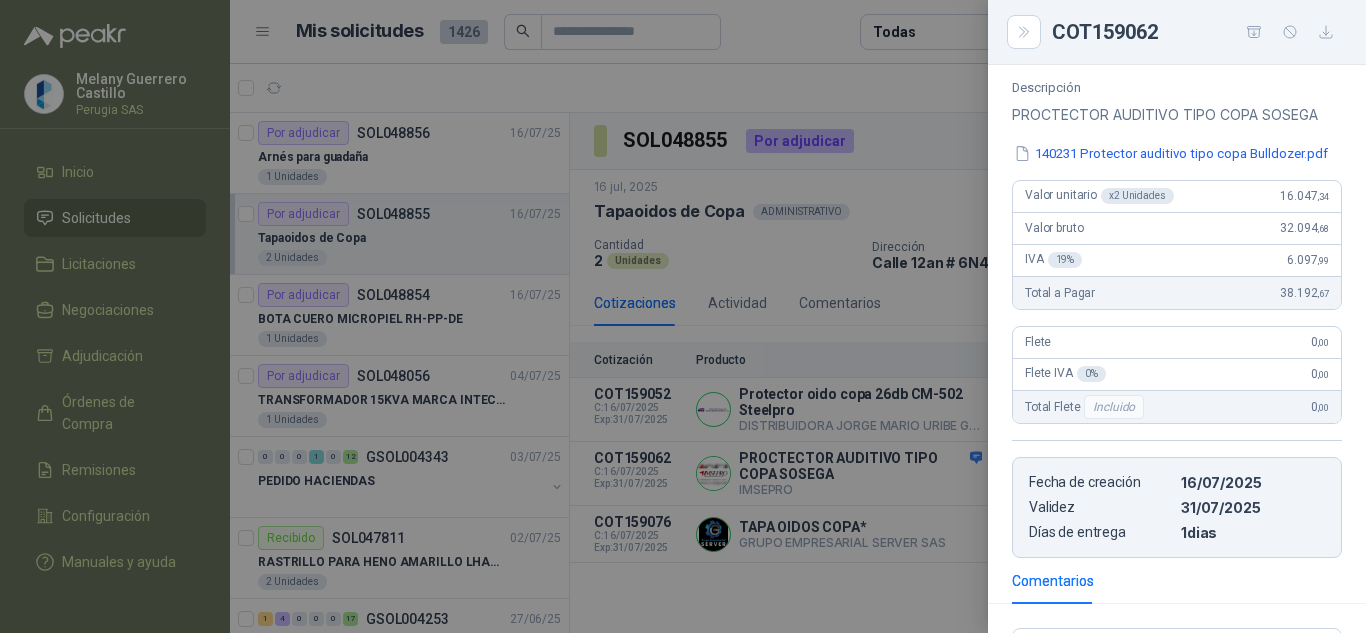 click on "x 2   Unidades" at bounding box center [1137, 196] 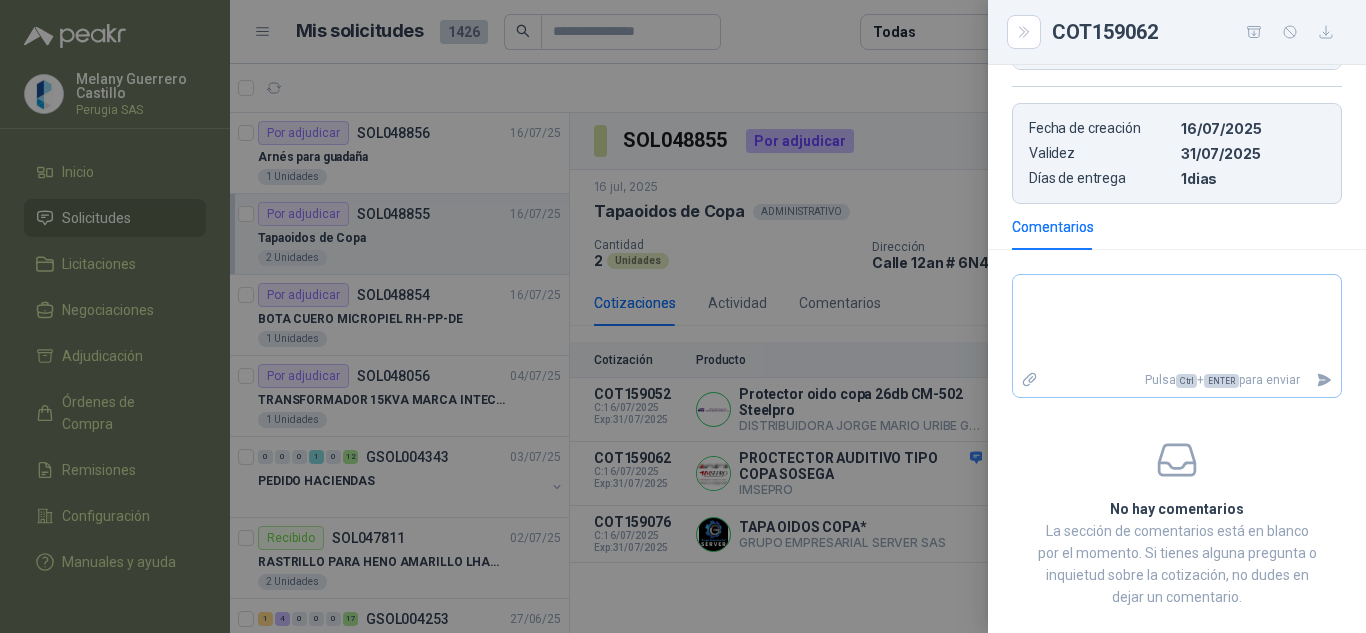 scroll, scrollTop: 601, scrollLeft: 0, axis: vertical 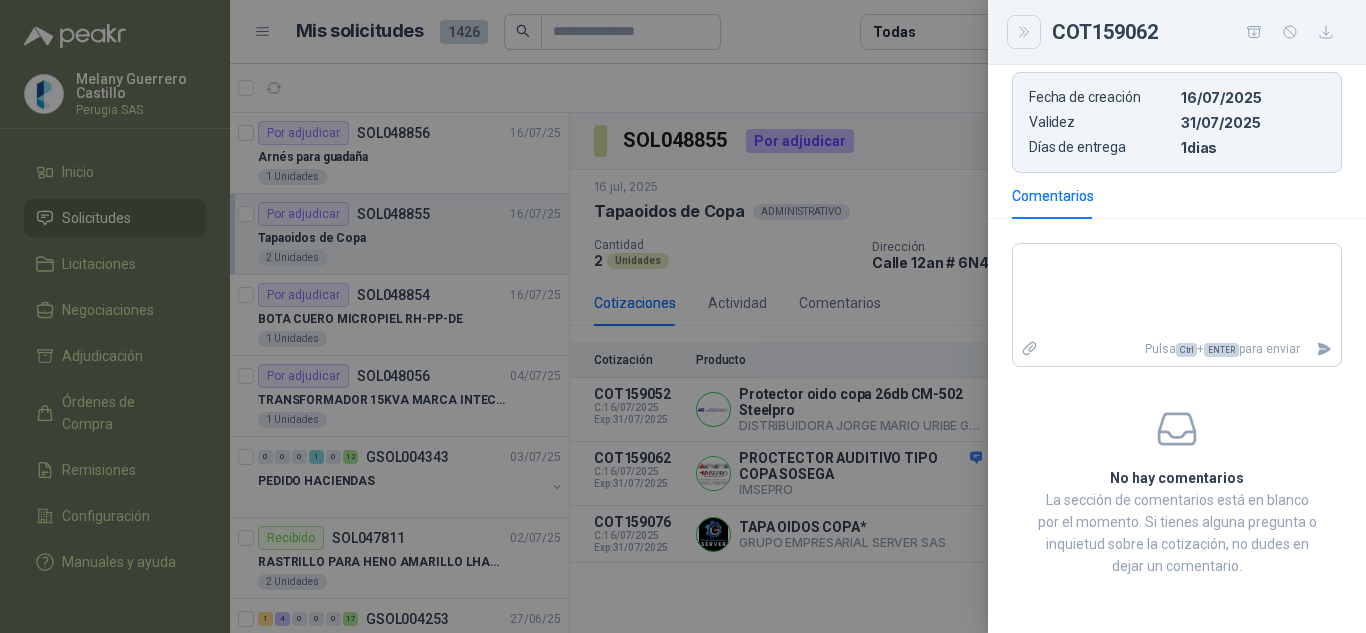 click at bounding box center (1024, 32) 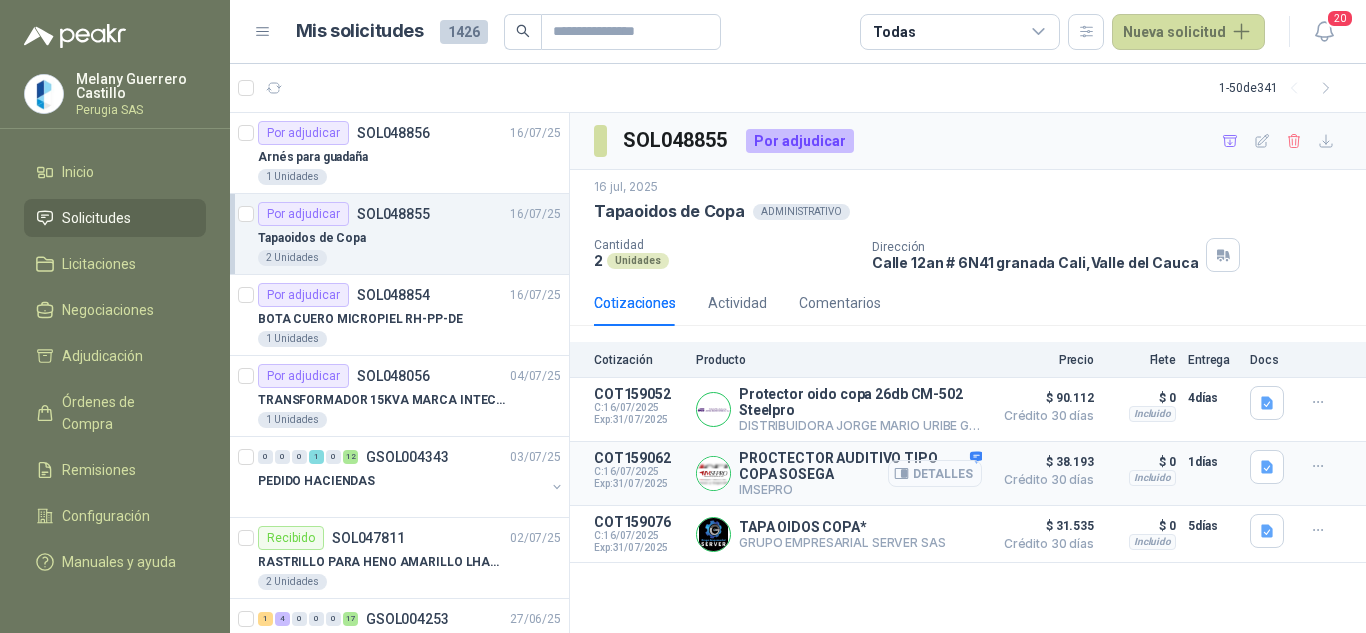 click on "Detalles" at bounding box center (935, 473) 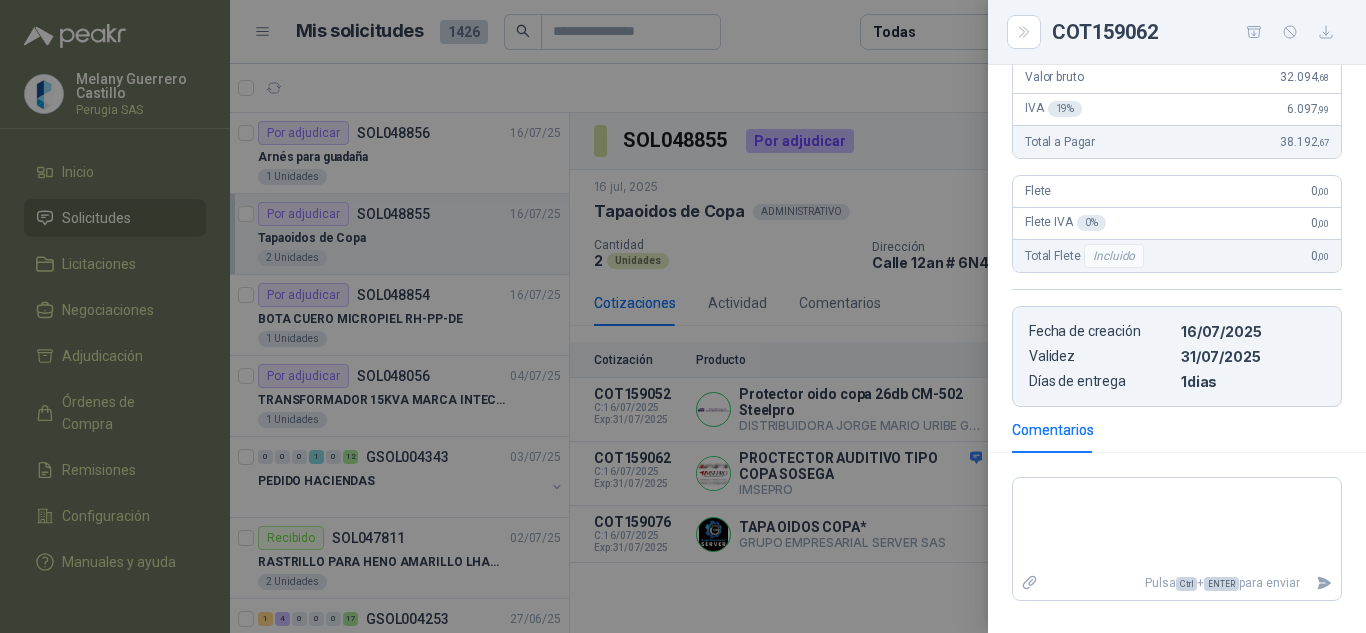 scroll, scrollTop: 51, scrollLeft: 0, axis: vertical 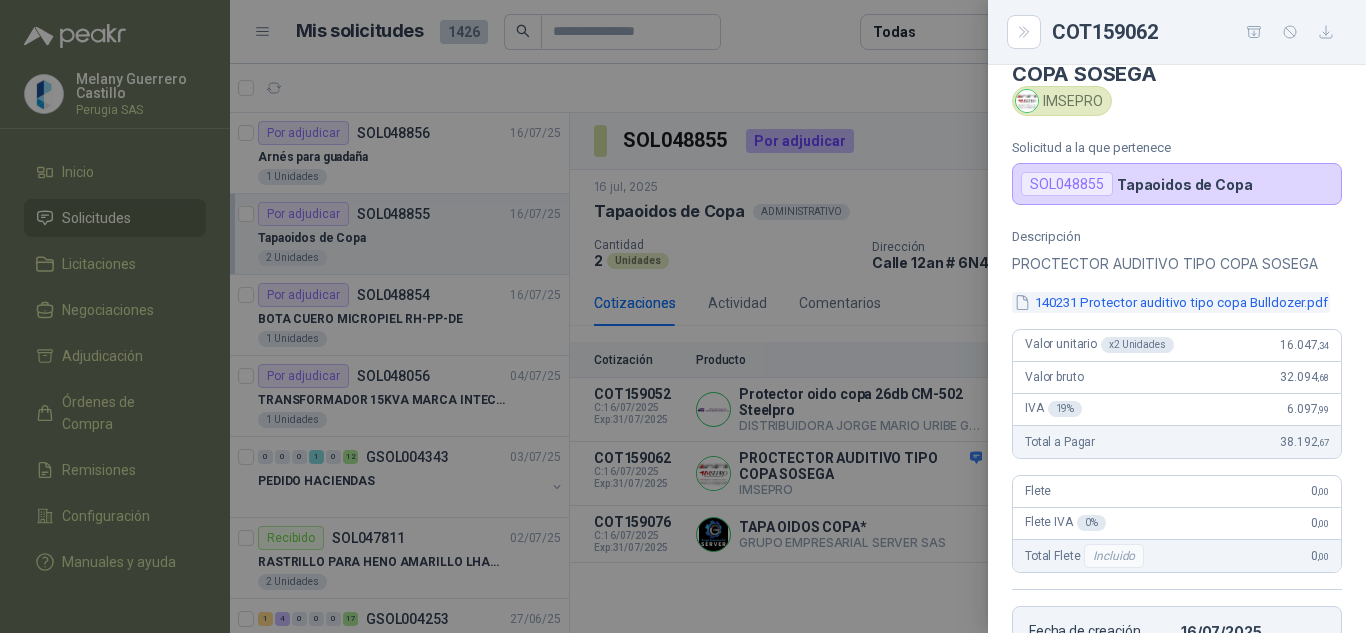 click on "140231 Protector auditivo tipo copa Bulldozer.pdf" at bounding box center [1171, 302] 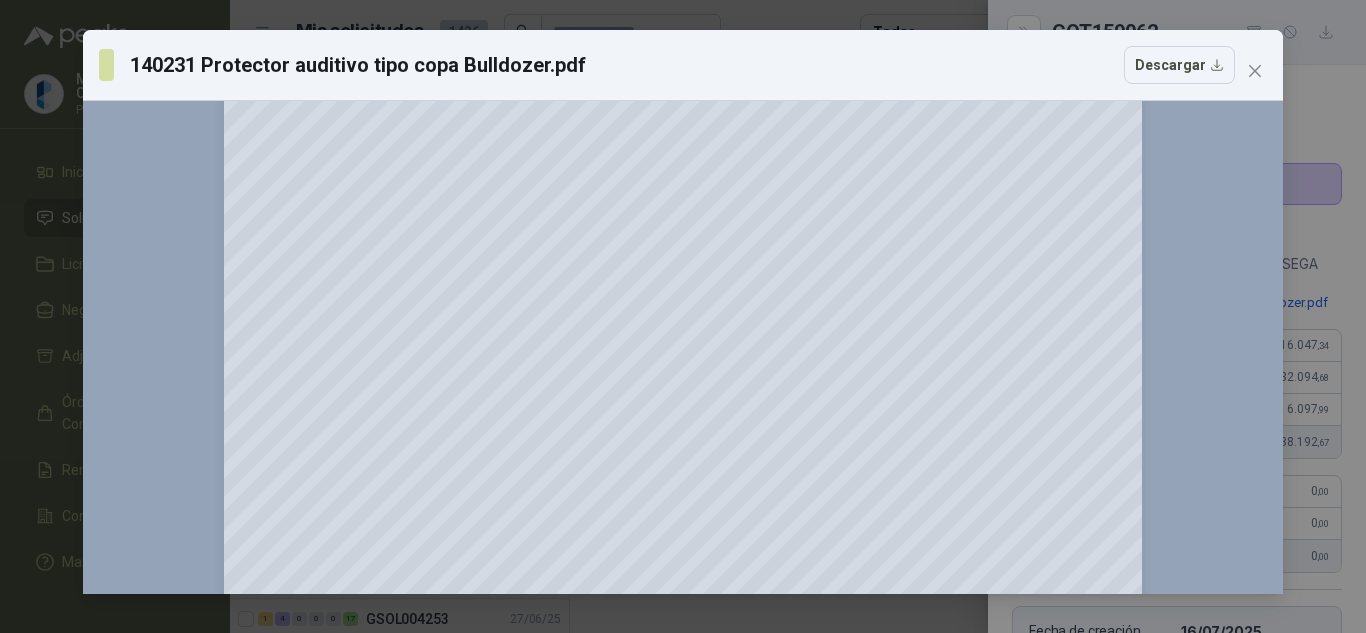 click on "140231 Protector auditivo tipo copa Bulldozer.pdf   Descargar  150 %" at bounding box center [683, 316] 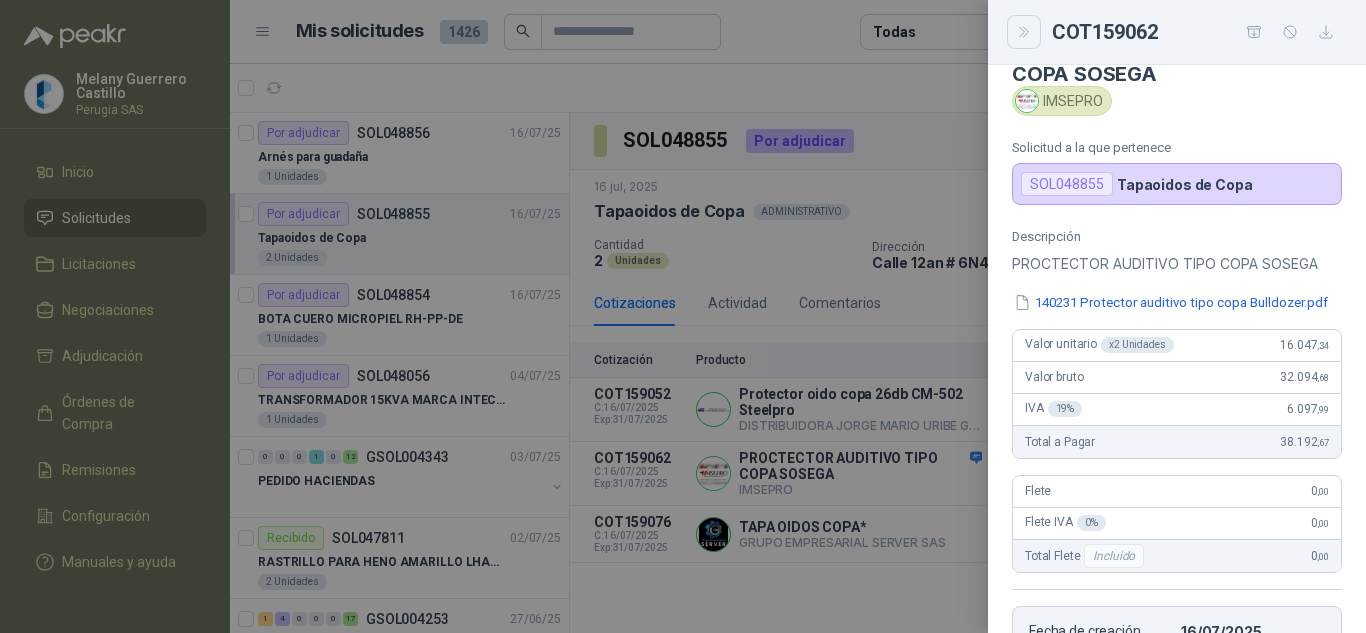 click 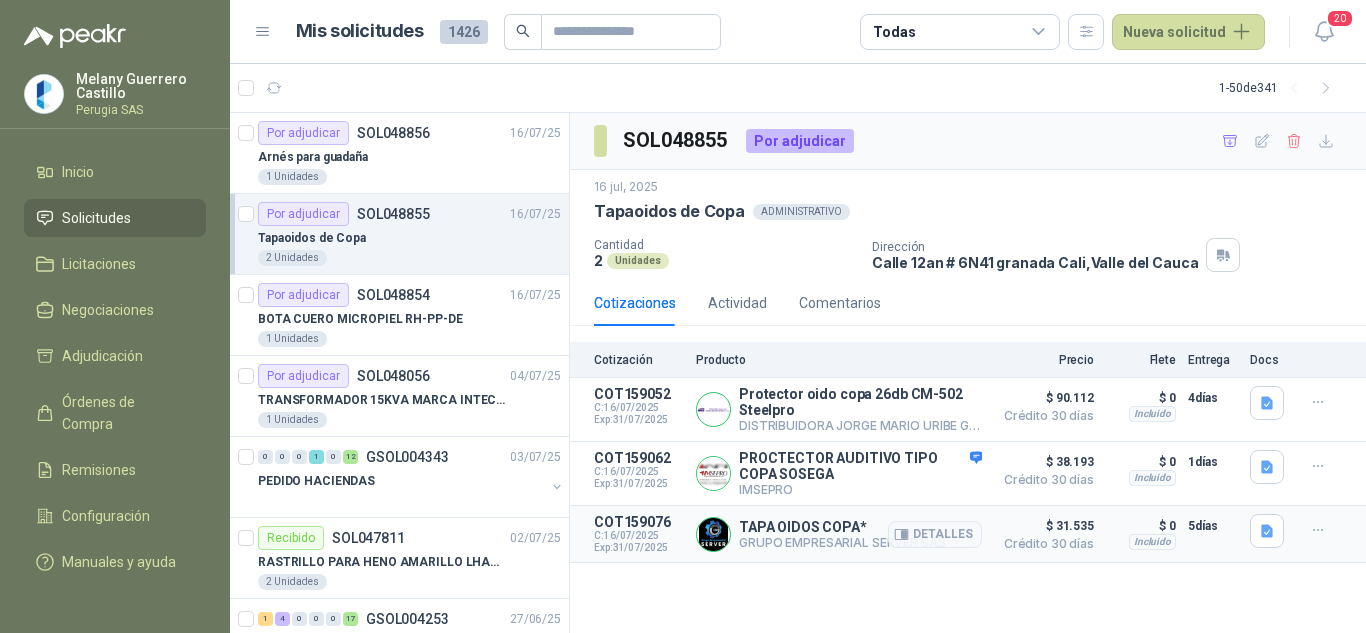 click on "GRUPO EMPRESARIAL SERVER SAS" at bounding box center (842, 542) 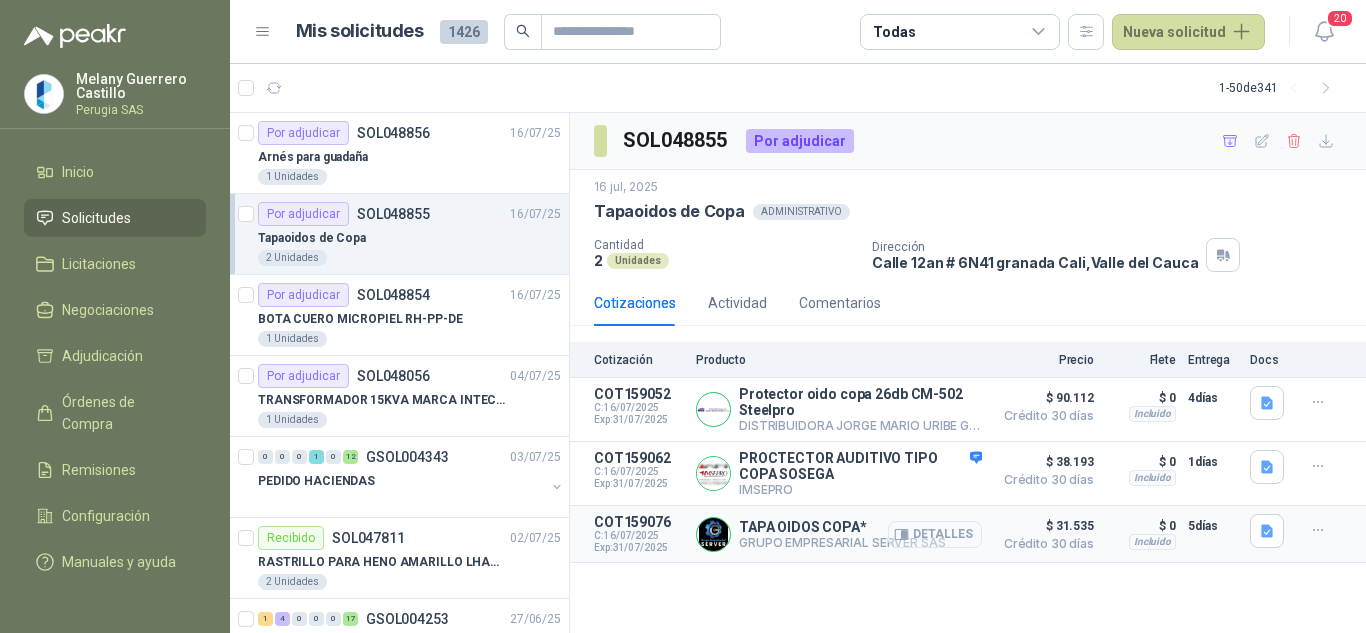 click on "Detalles" at bounding box center [935, 534] 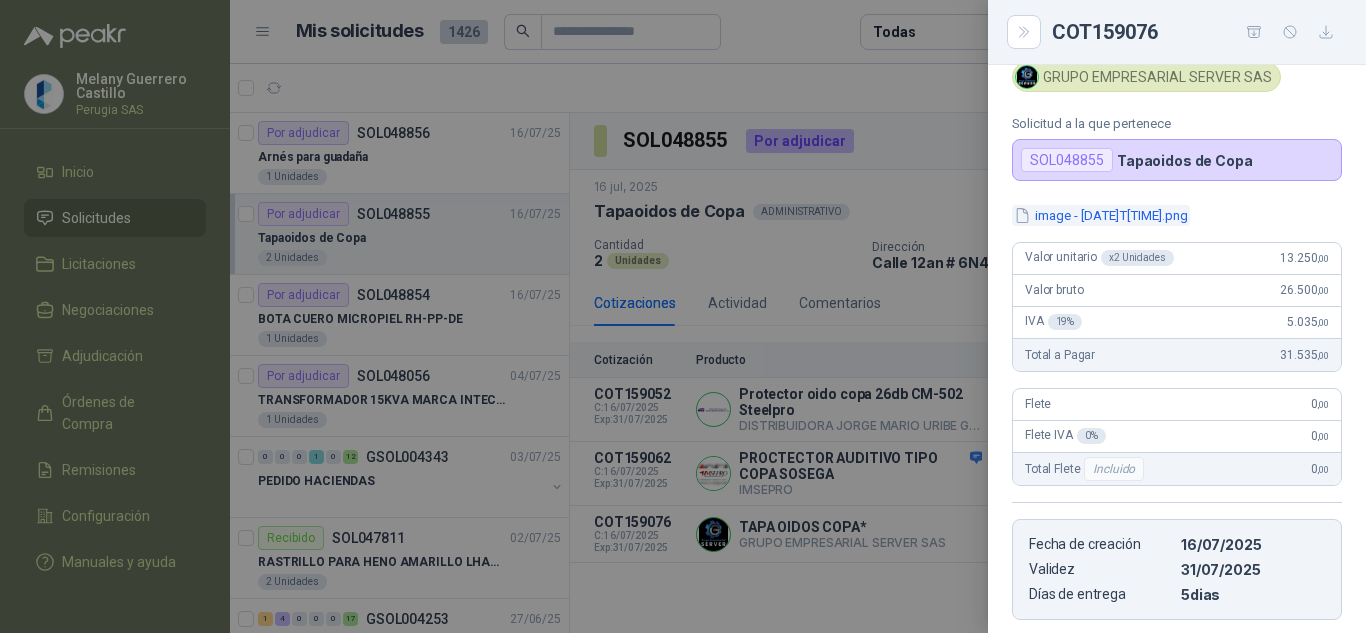 click on "image - [DATE]T[TIME].png" at bounding box center (1101, 215) 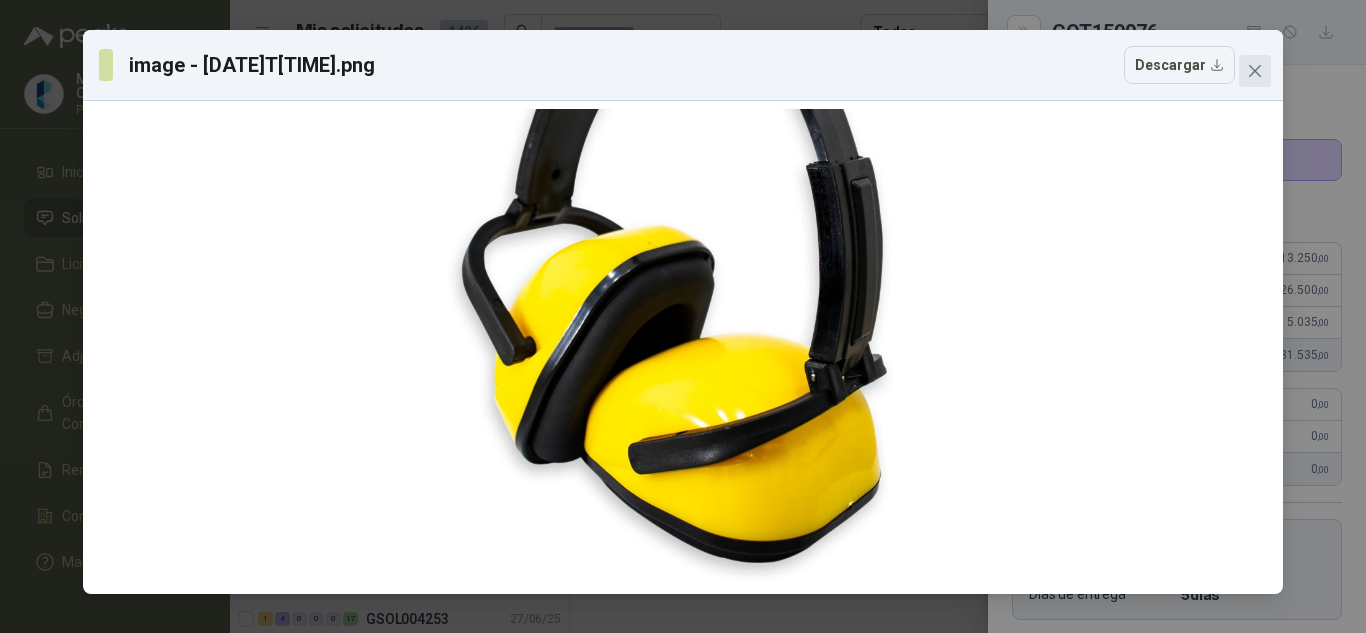 click 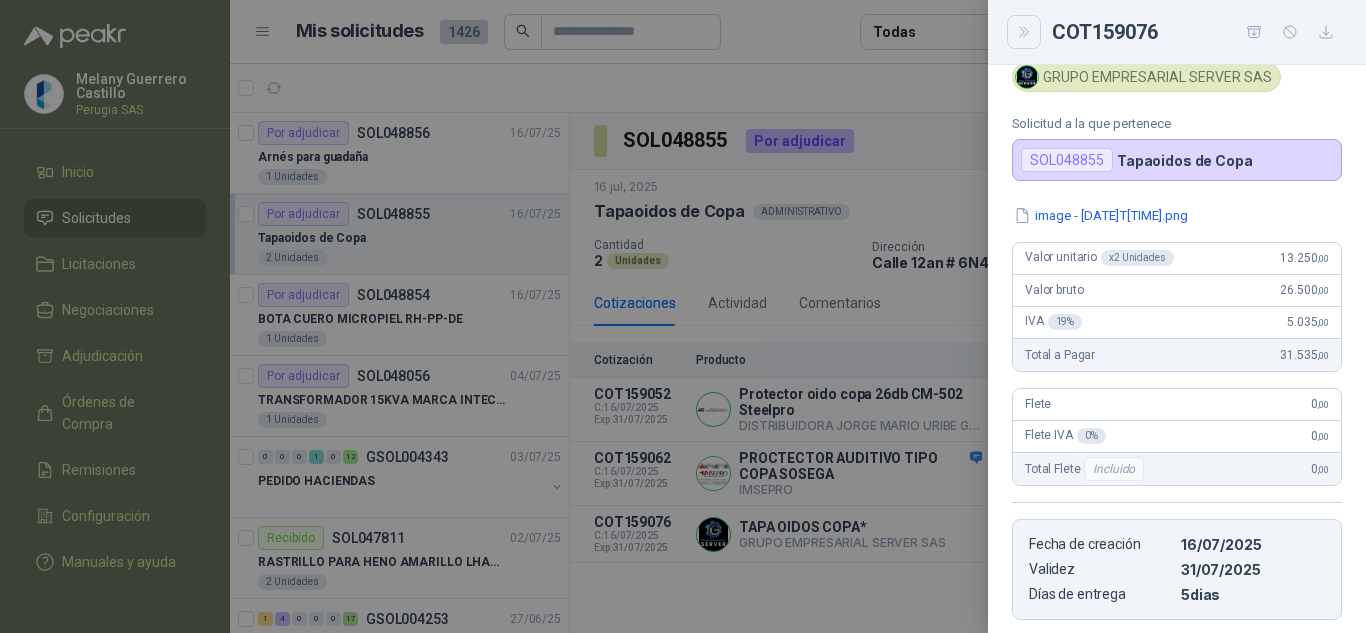 click 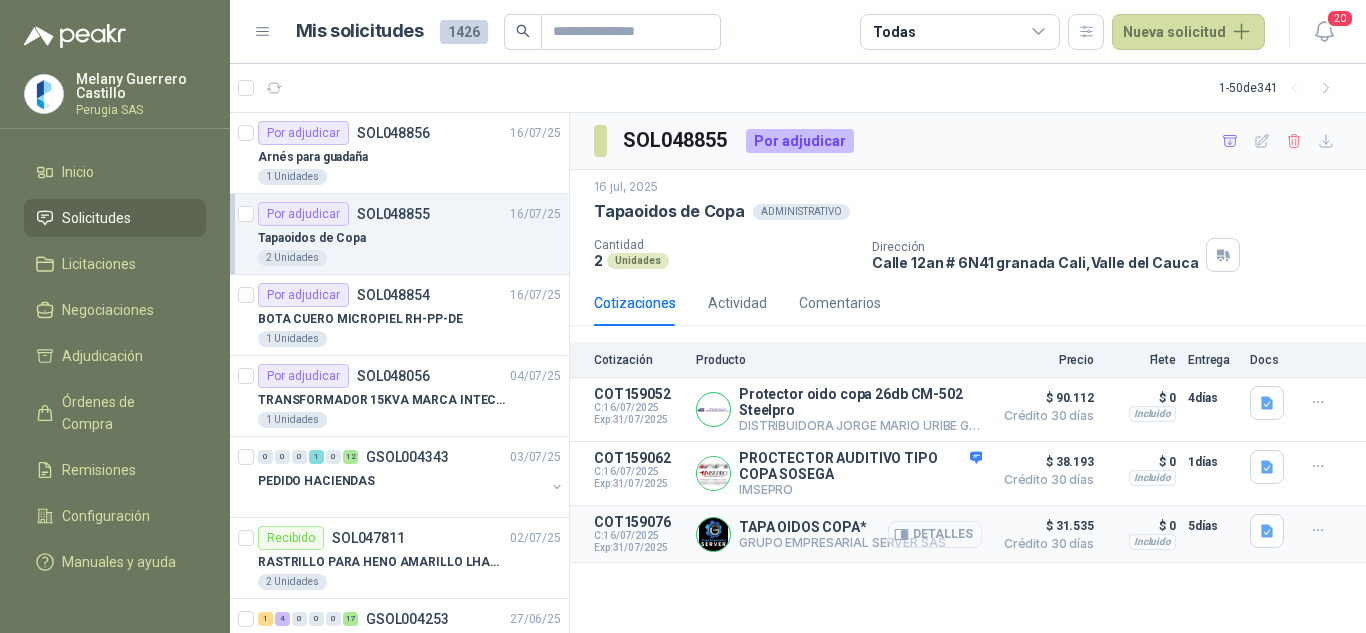 click on "Detalles" at bounding box center [935, 534] 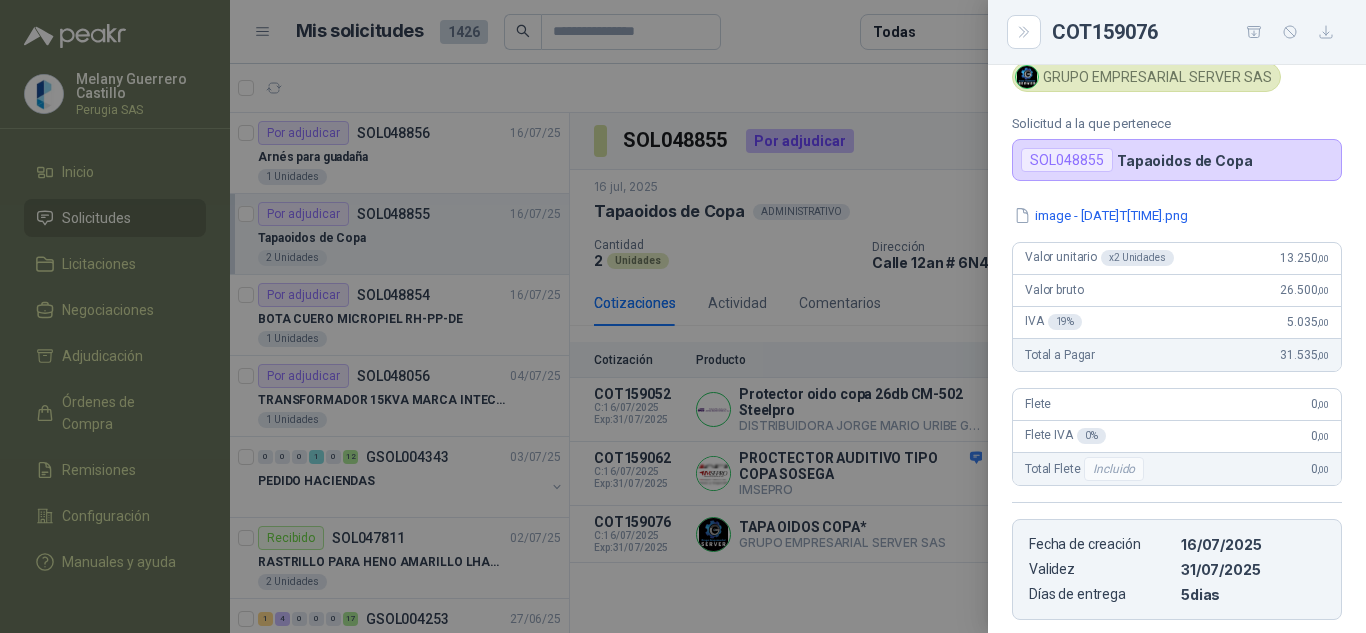 click on "image - [DATE]T[TIME].png Valor unitario x 2   Unidades 13.250 ,00 Valor bruto 26.500 ,00 IVA 19 % 5.035 ,00 Total a Pagar 31.535 ,00 Flete  0 ,00 Flete IVA 0 % 0 ,00 Total Flete Incluido   0 ,00 Fecha de creación [DATE] Validez [DATE] Días de entrega 5  dias" at bounding box center (1177, 412) 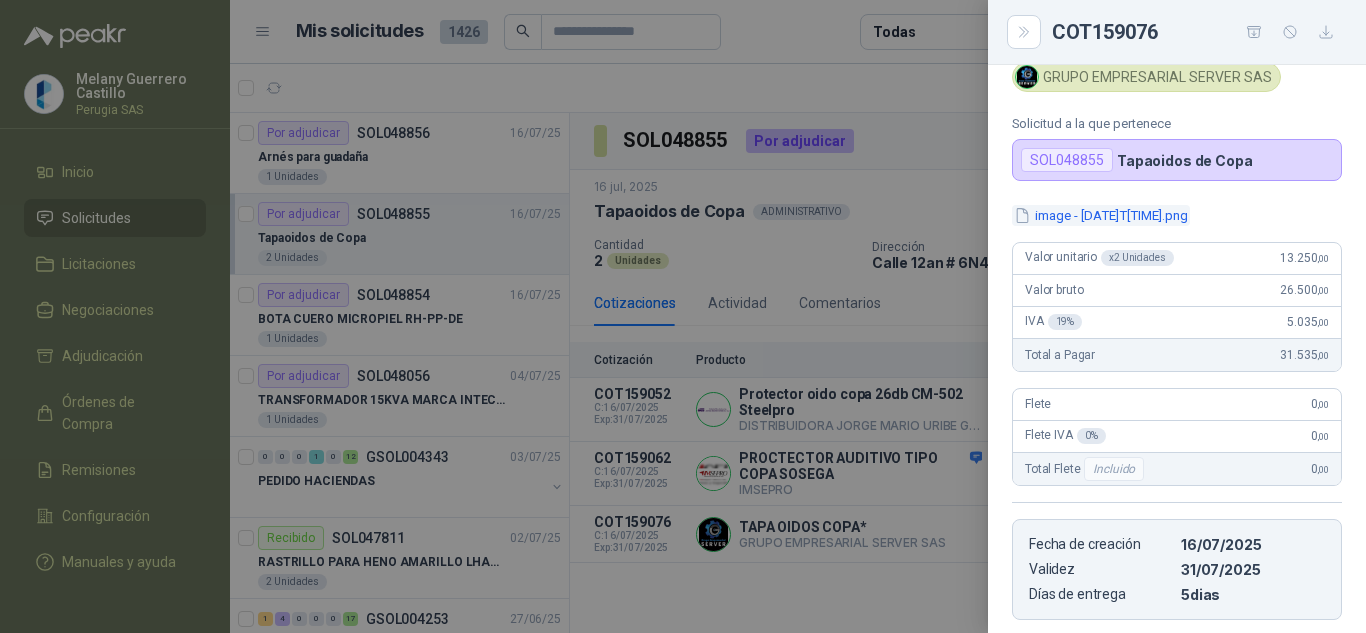 click on "image - [DATE]T[TIME].png" at bounding box center [1101, 215] 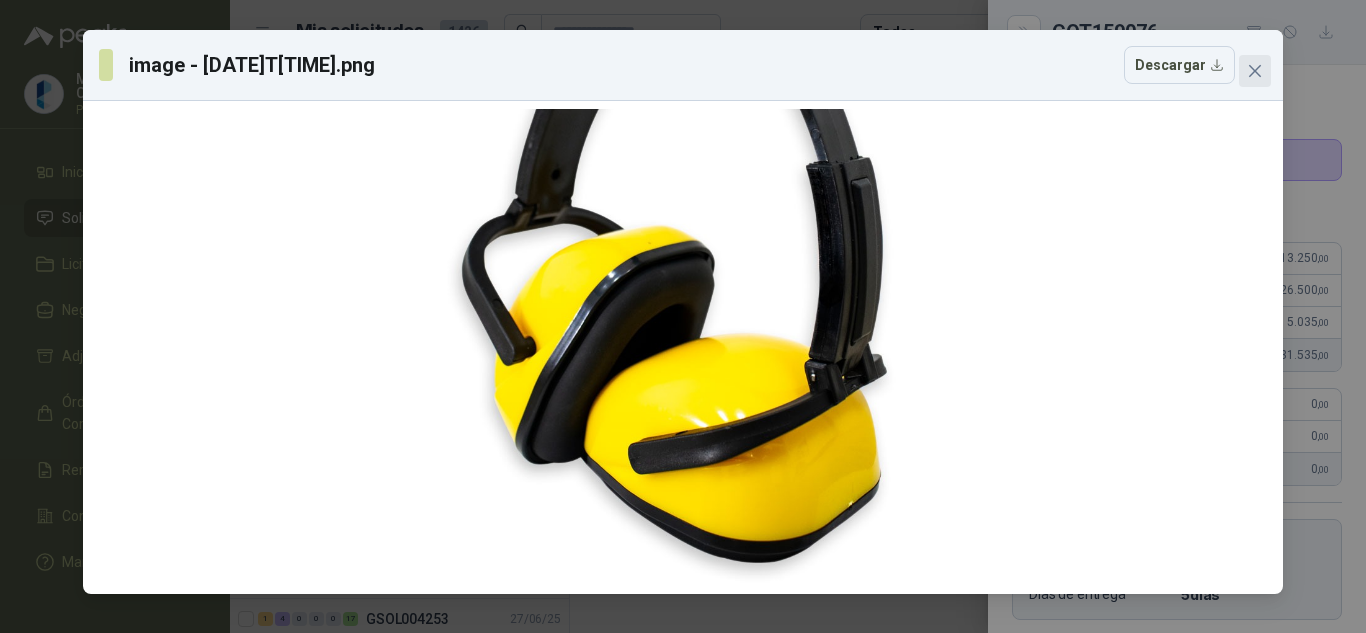 click at bounding box center (1255, 71) 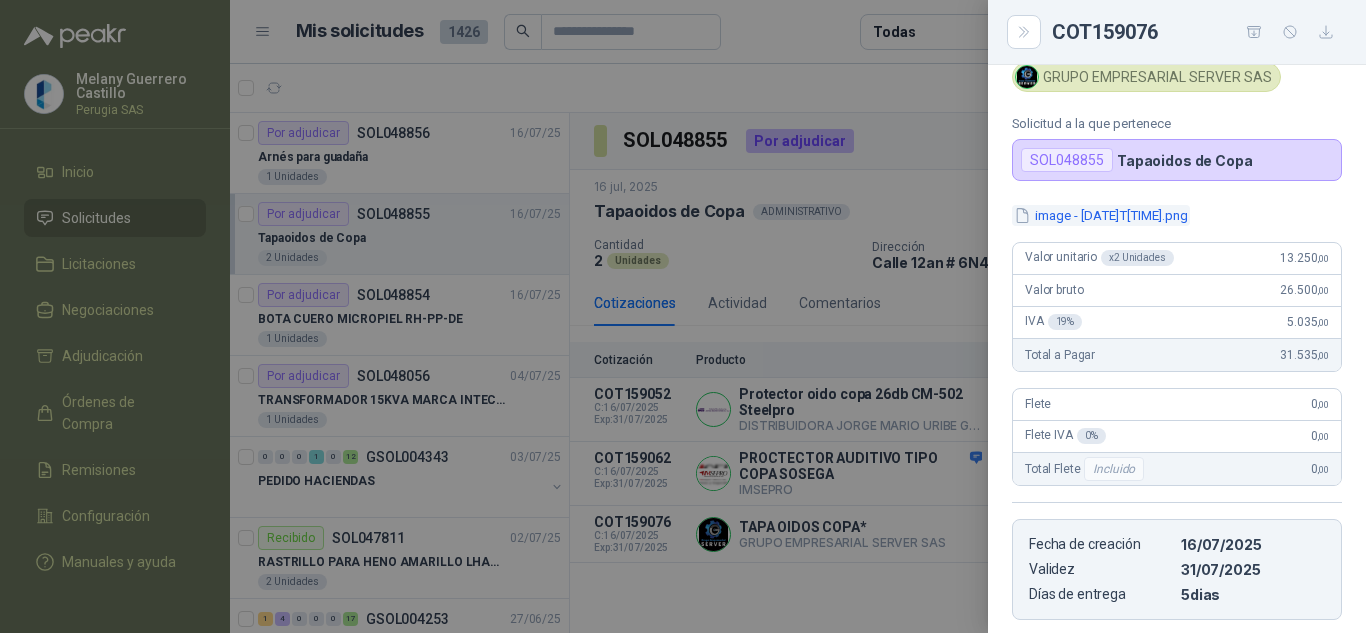 click on "image - [DATE]T[TIME].png" at bounding box center [1101, 215] 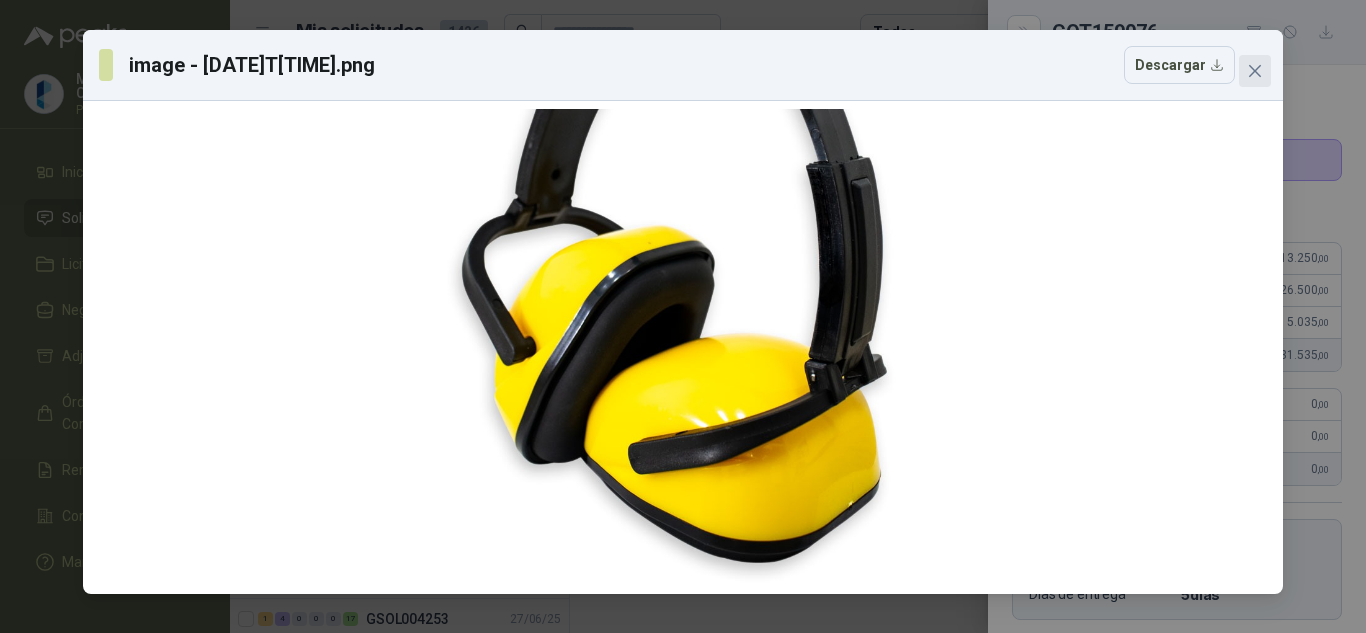 click 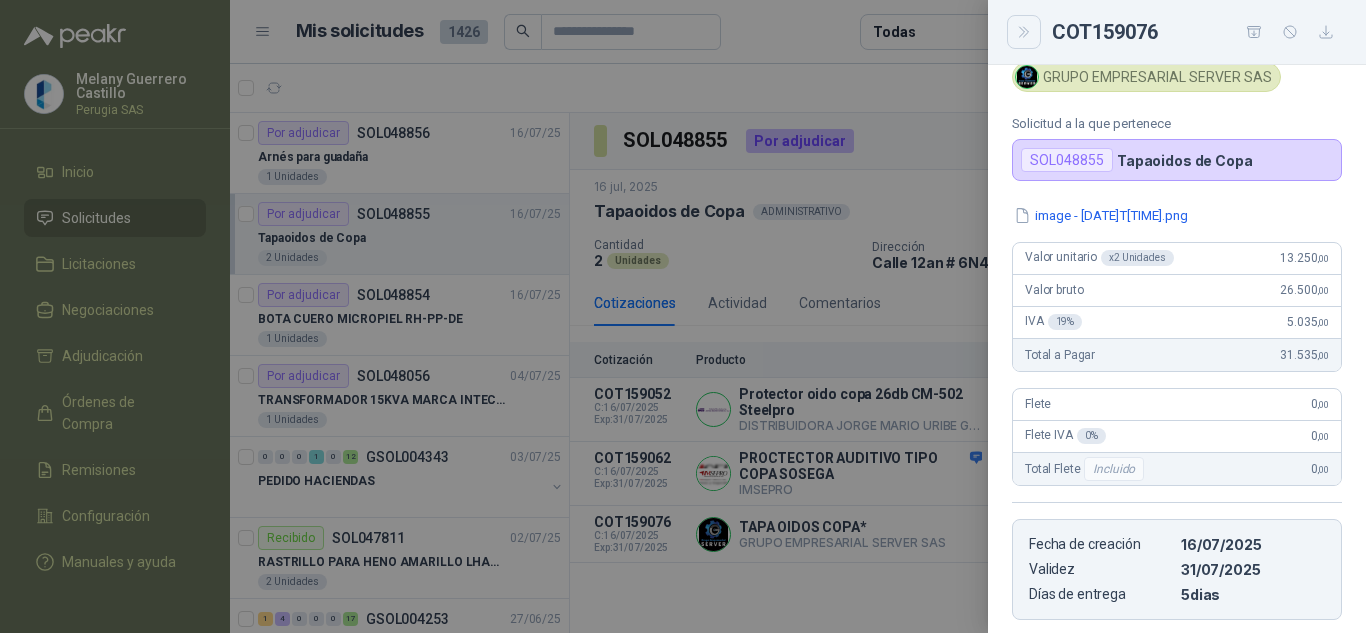 click 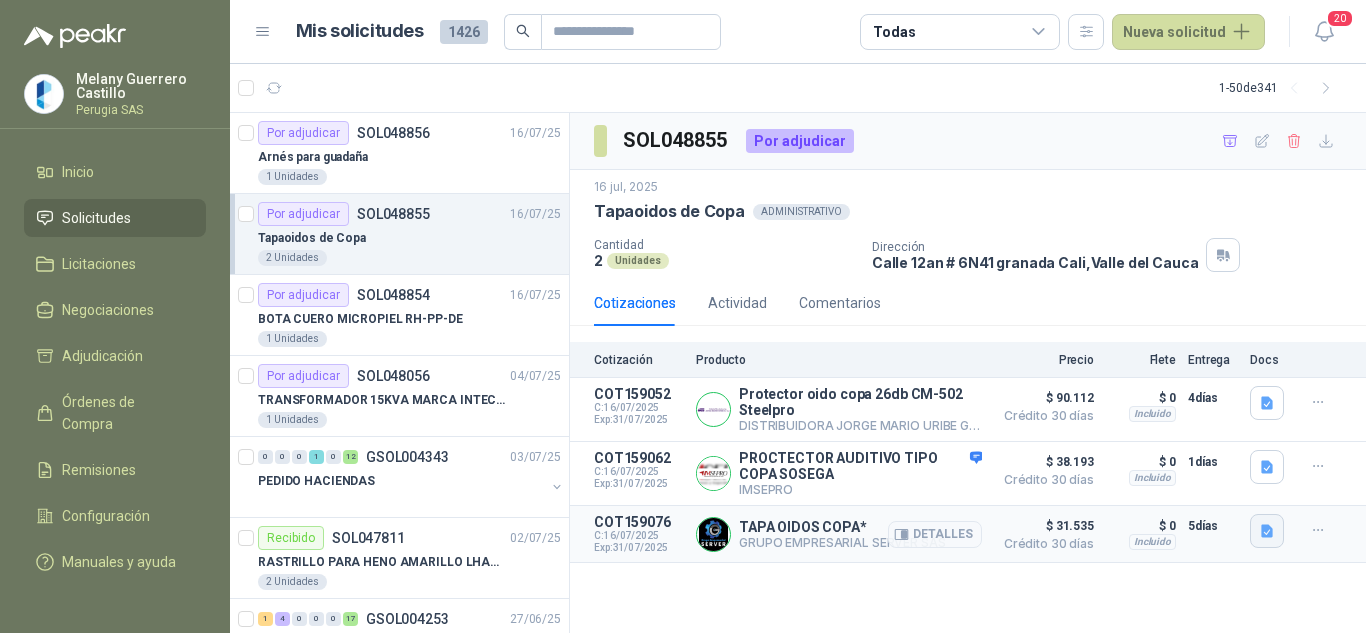 click 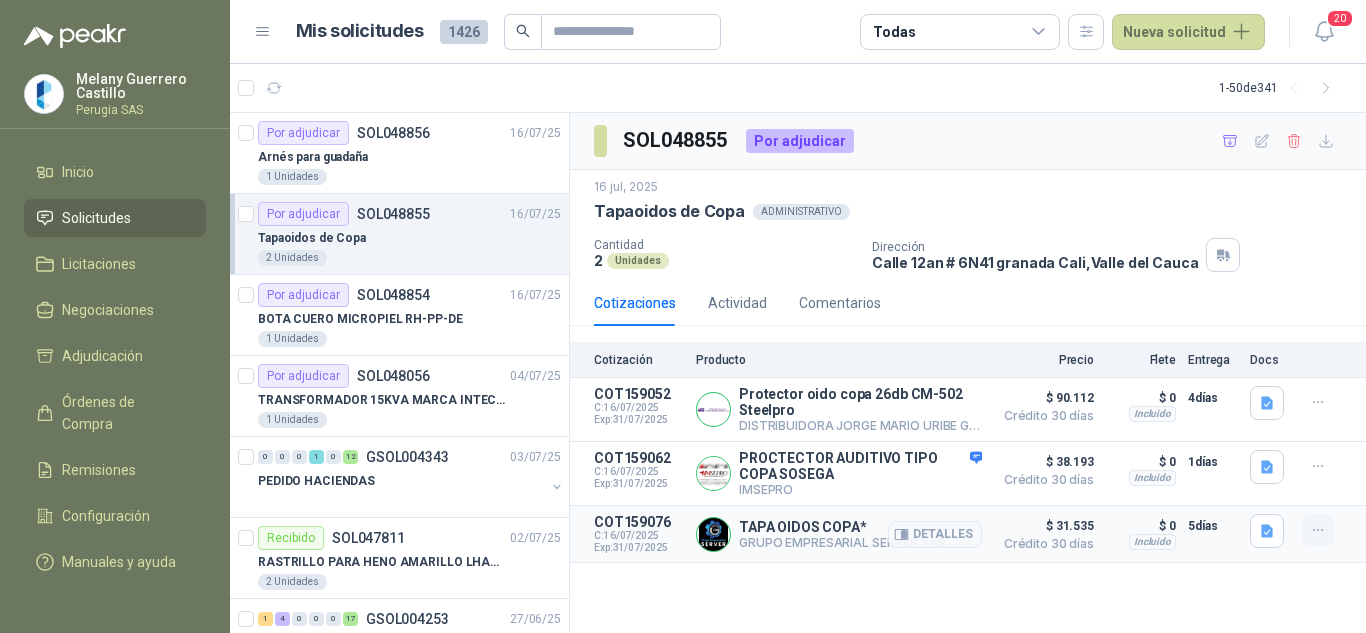 click at bounding box center (1318, 530) 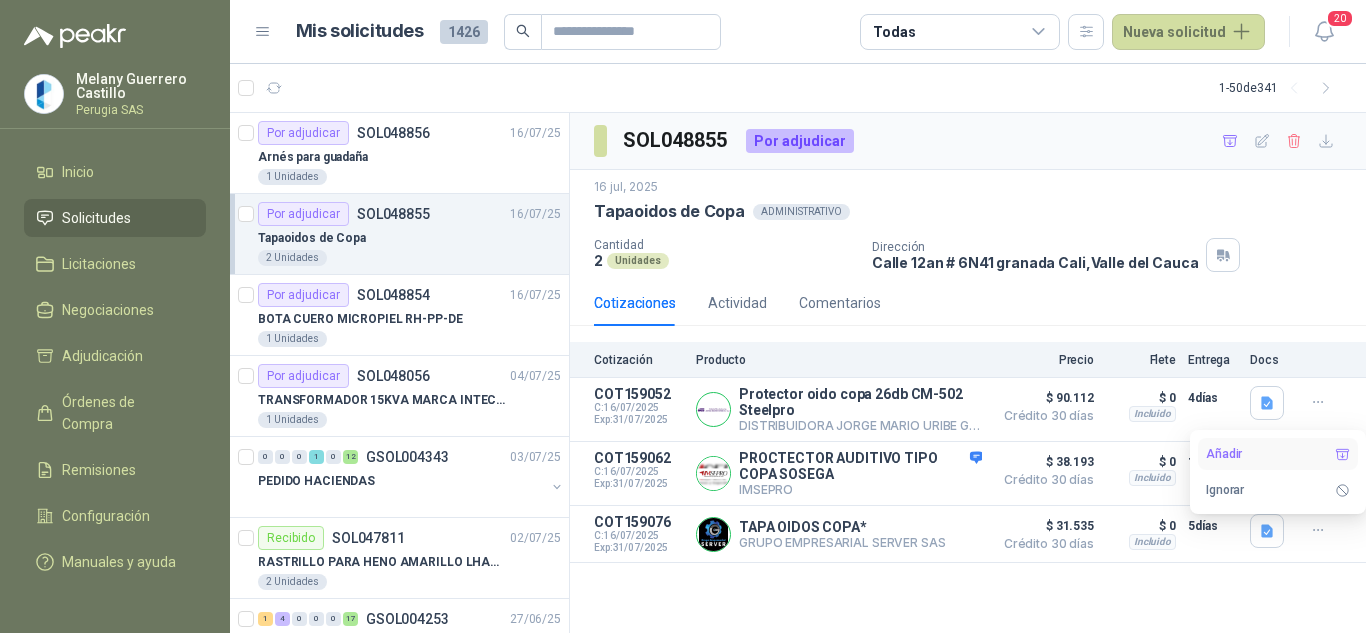 click on "Añadir" at bounding box center [1278, 454] 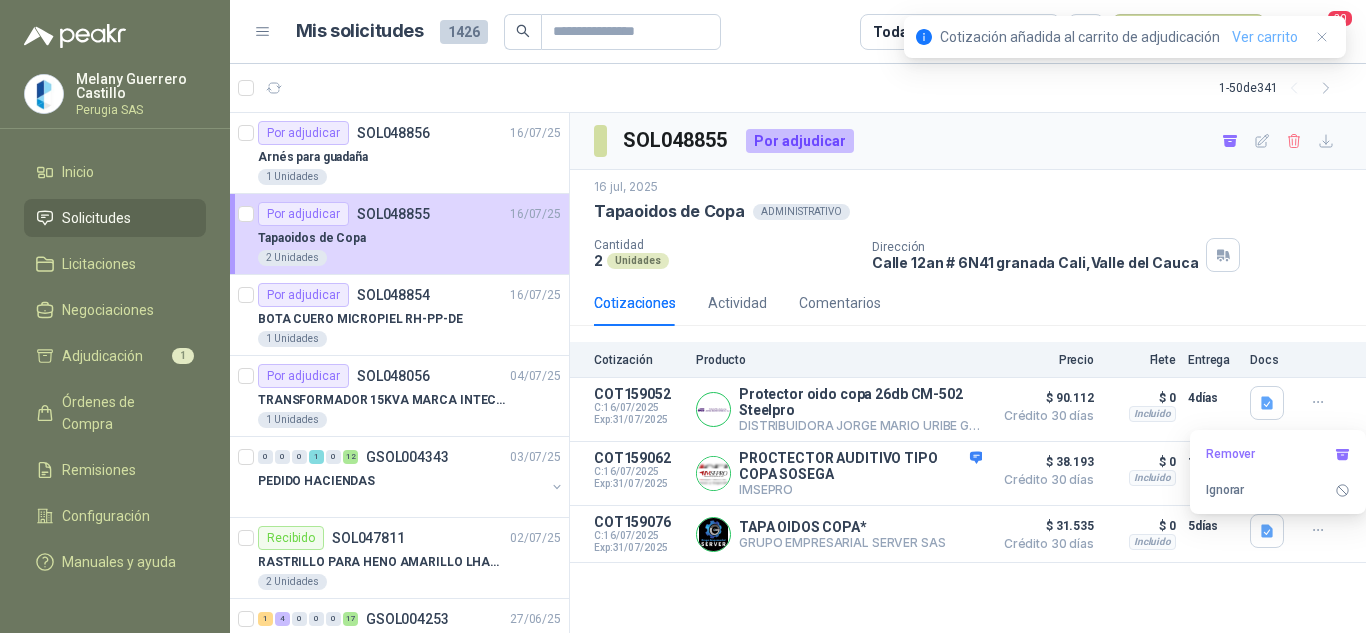 click on "Ver carrito" at bounding box center (1265, 37) 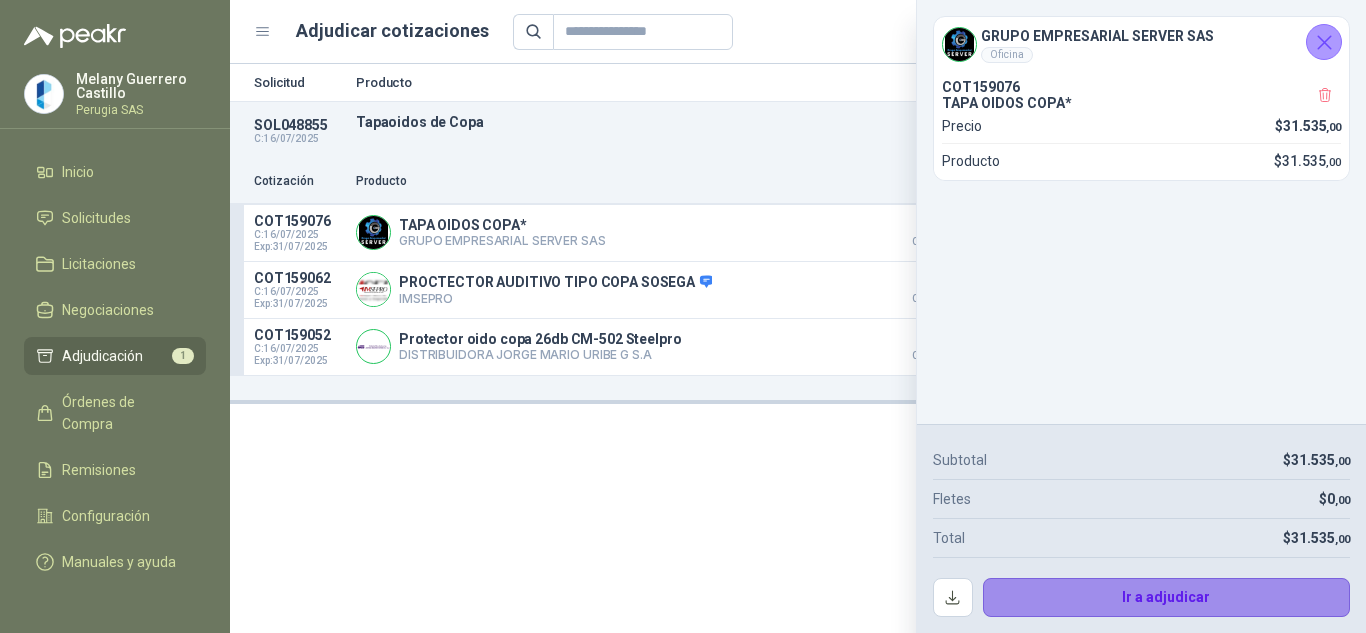 click on "Ir a adjudicar" at bounding box center [1167, 598] 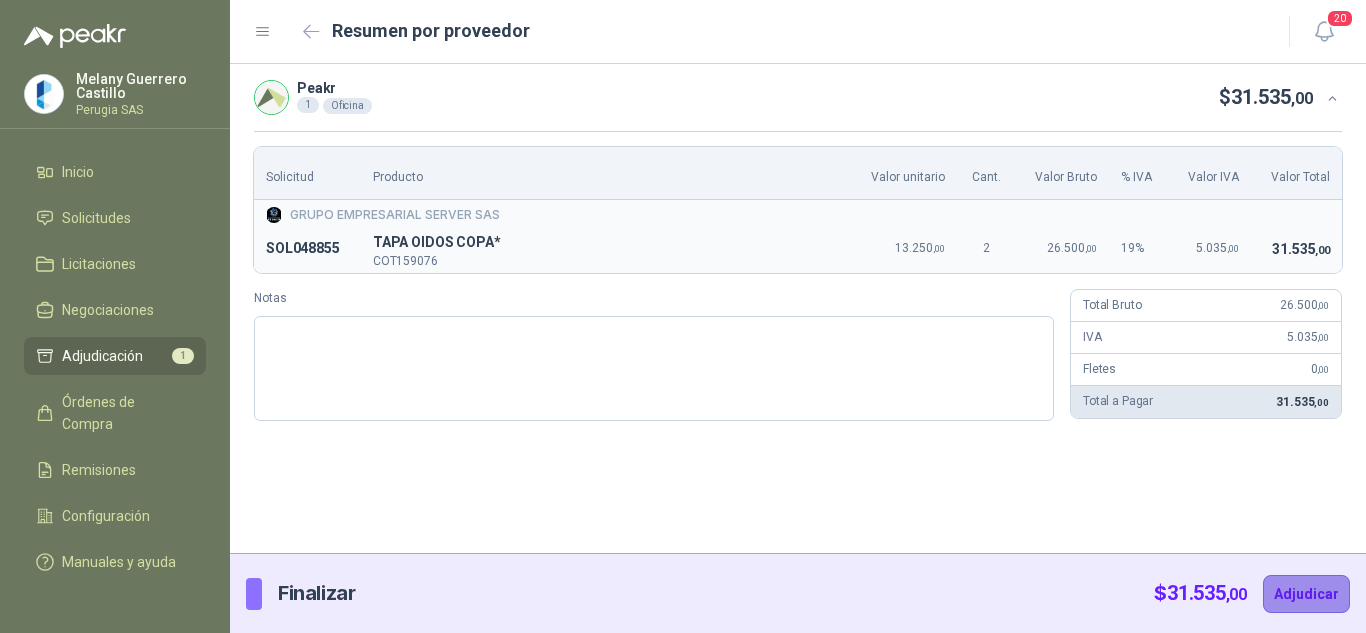 click on "Adjudicar" at bounding box center (1306, 594) 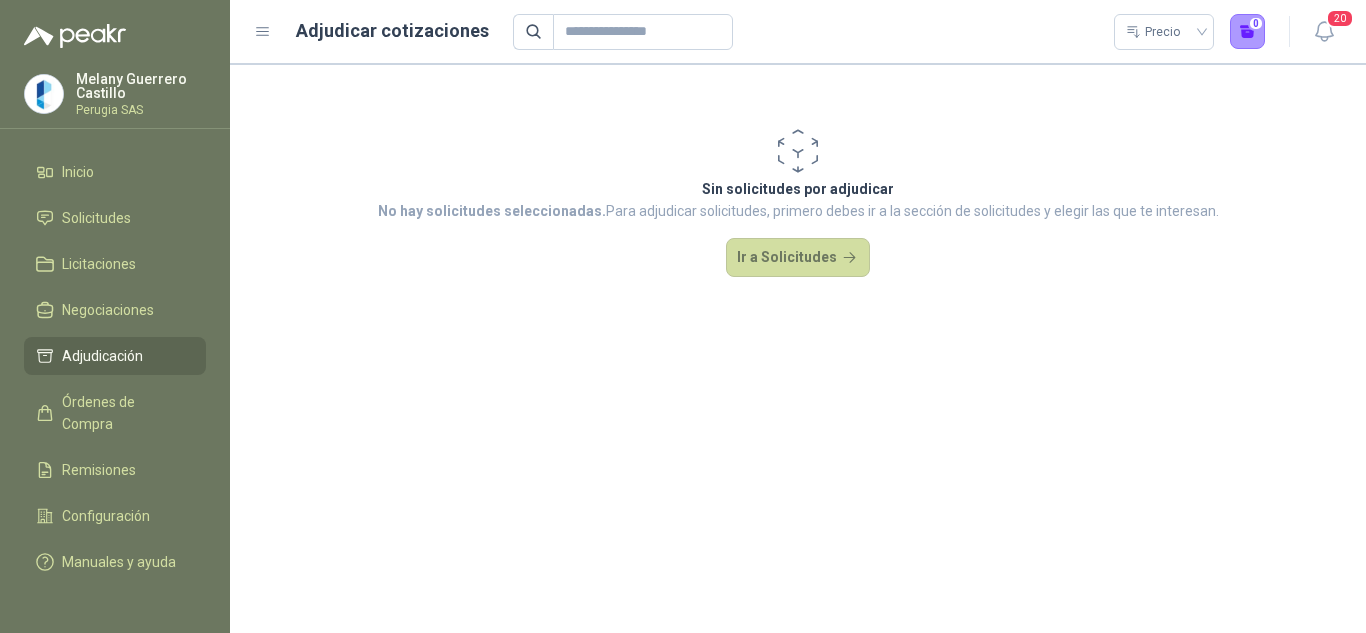 click on "Adjudicación" at bounding box center [102, 356] 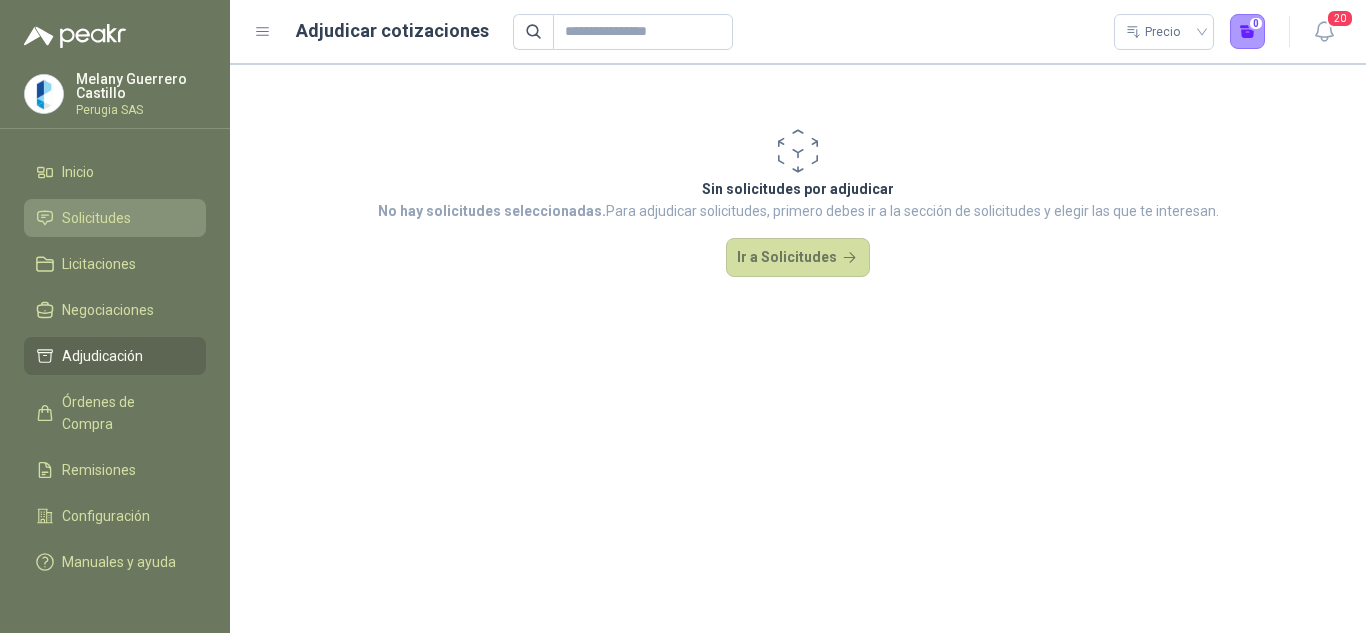 click on "Solicitudes" at bounding box center (96, 218) 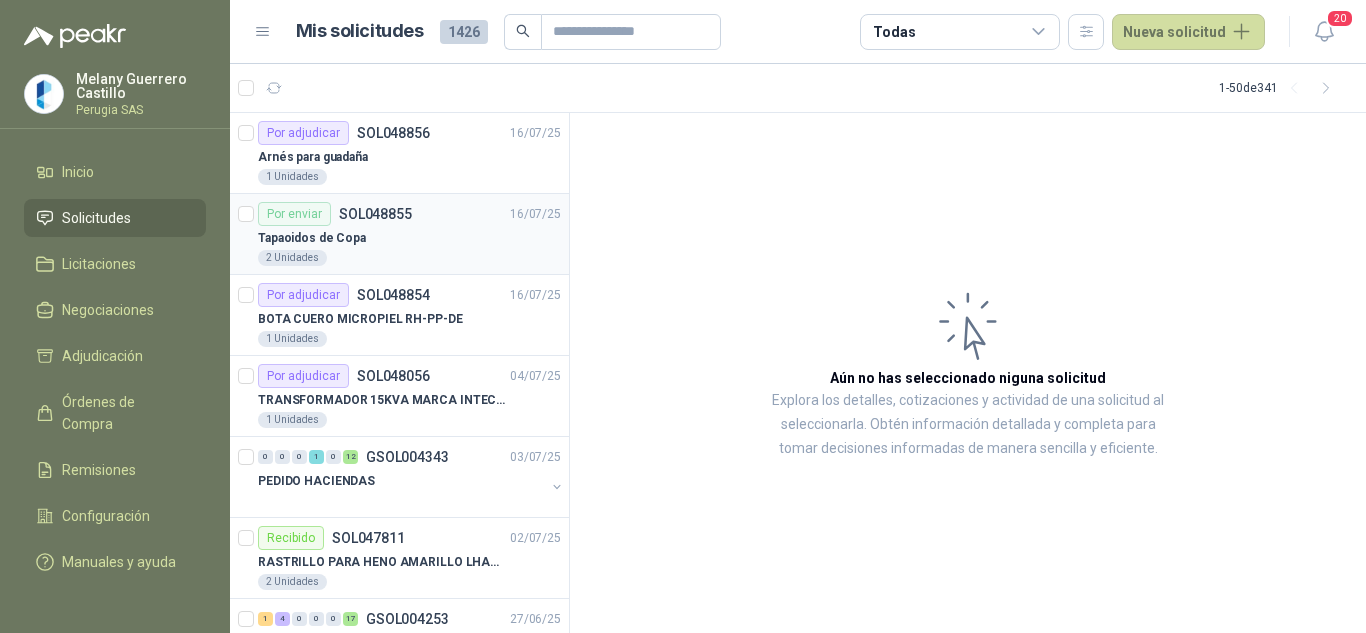 click on "Tapaoidos de Copa" at bounding box center [409, 238] 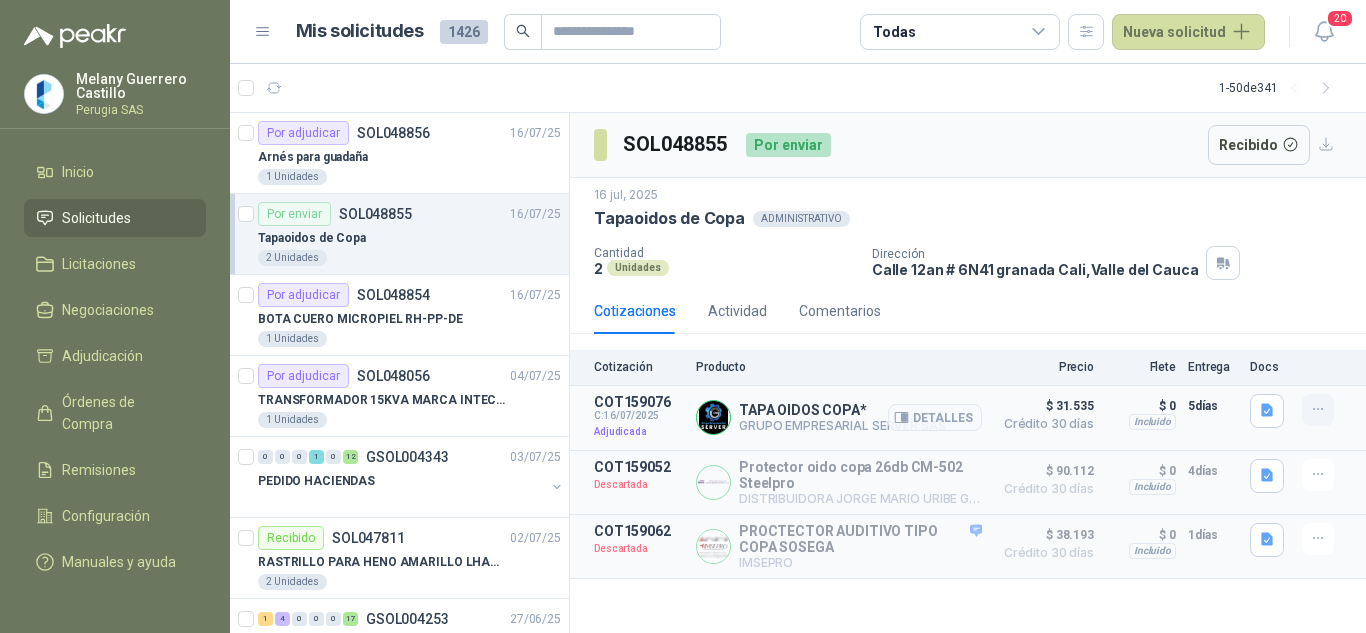 click at bounding box center [1318, 410] 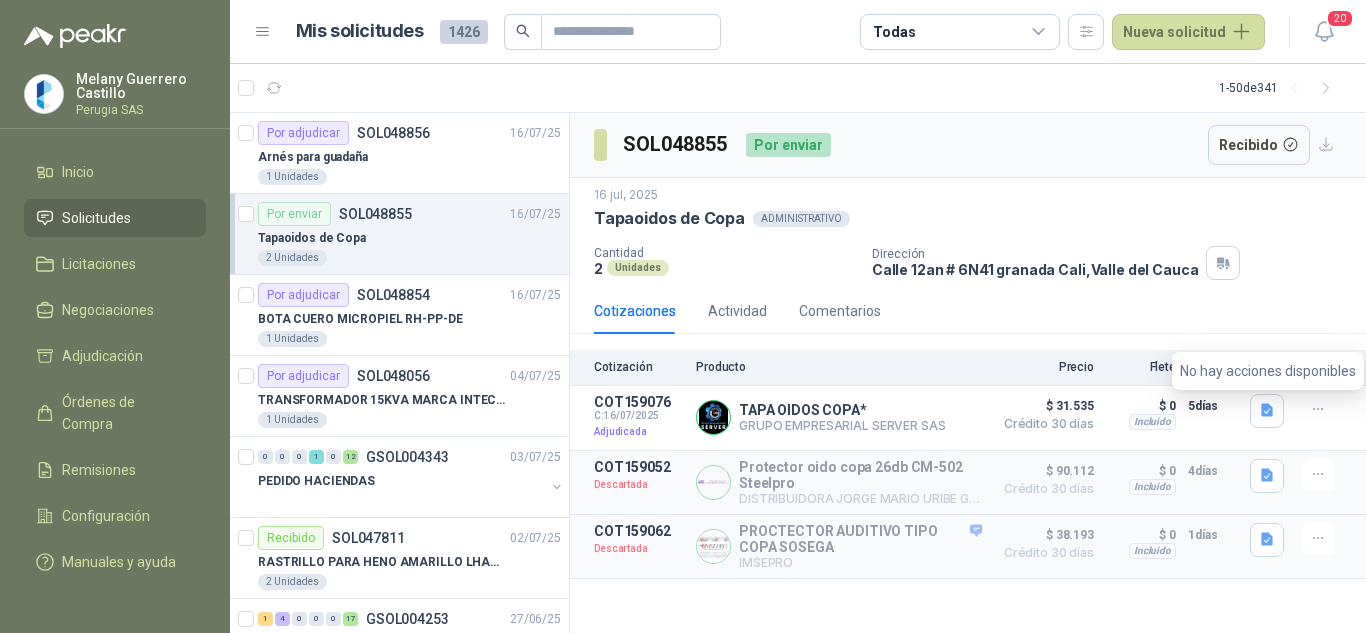 click on "Dirección Calle 12an # 6N41 granada [CITY], [STATE]" at bounding box center (1115, 263) 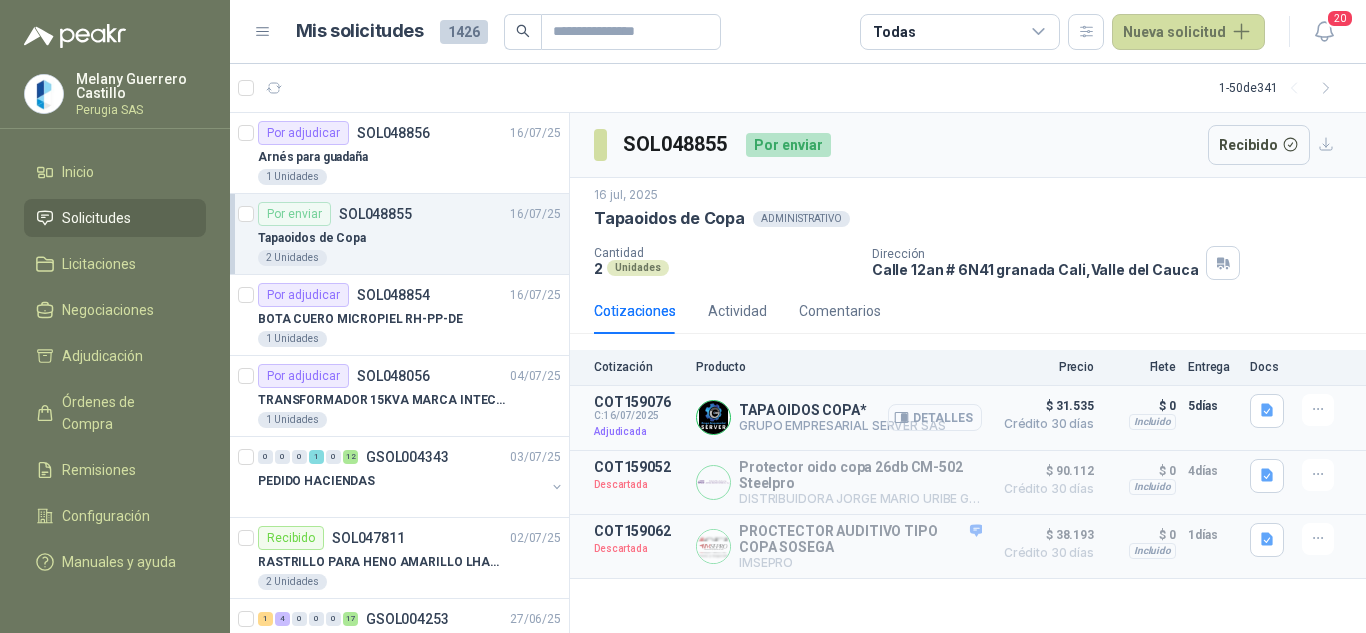 click on "Detalles" at bounding box center [935, 417] 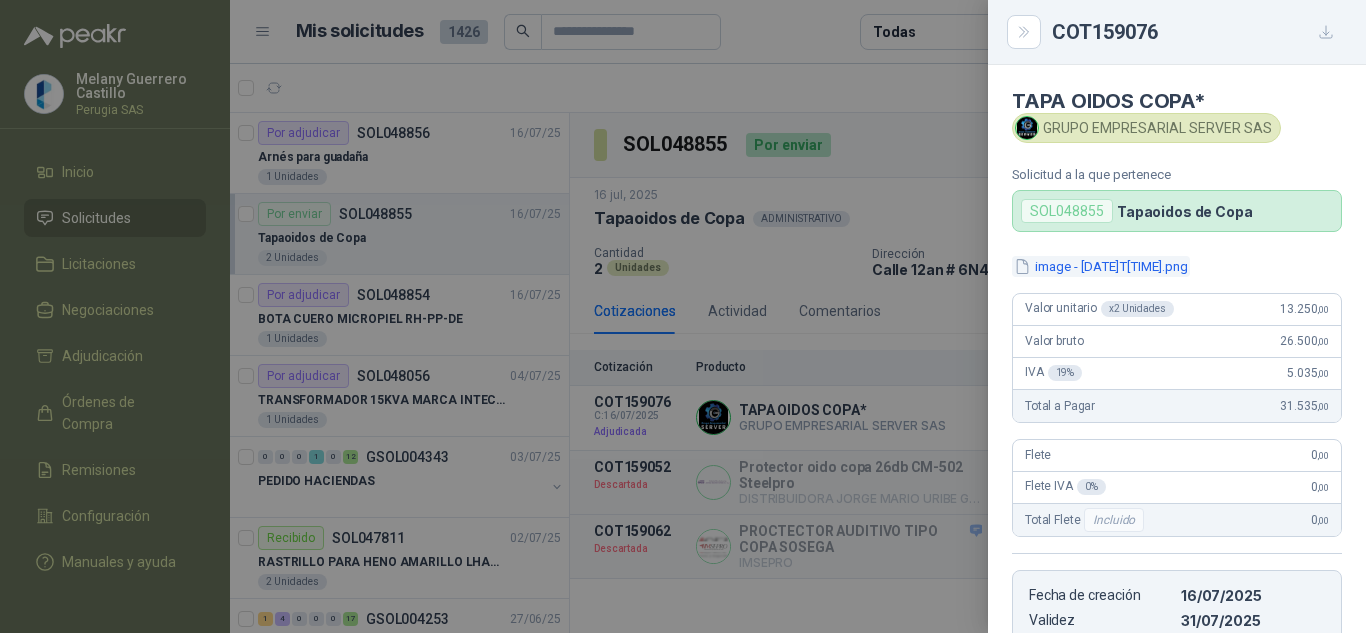 click on "image - [DATE]T[TIME].png" at bounding box center [1101, 266] 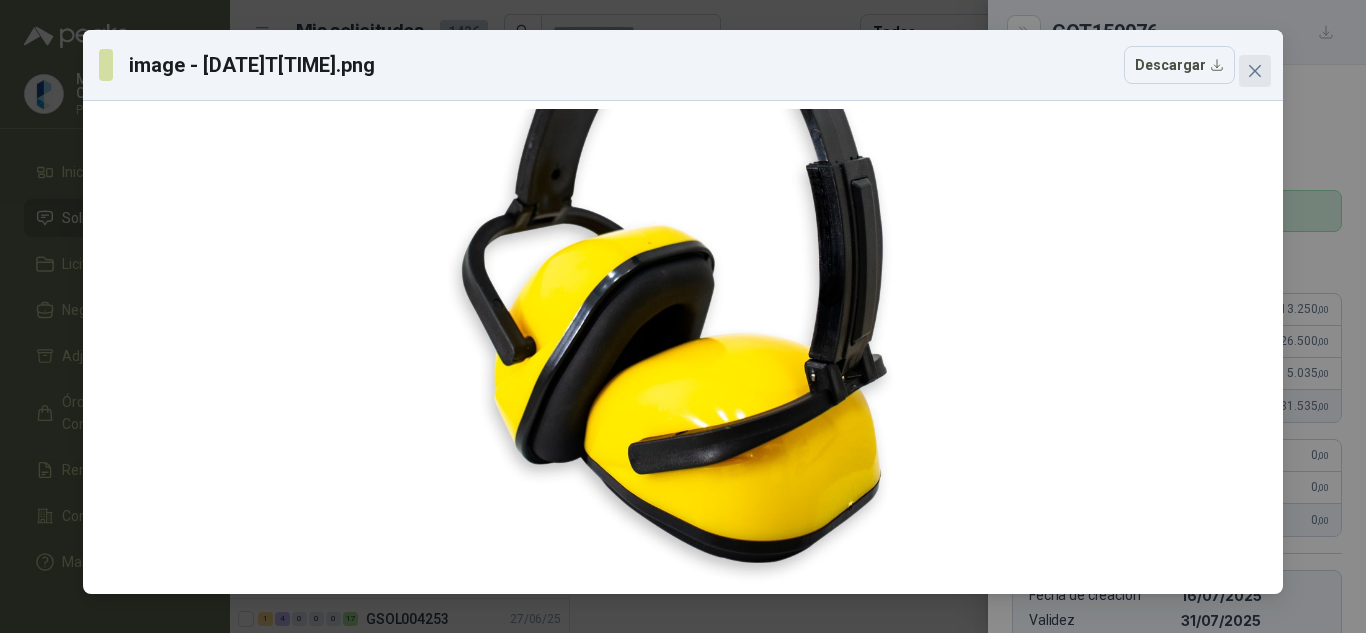 click 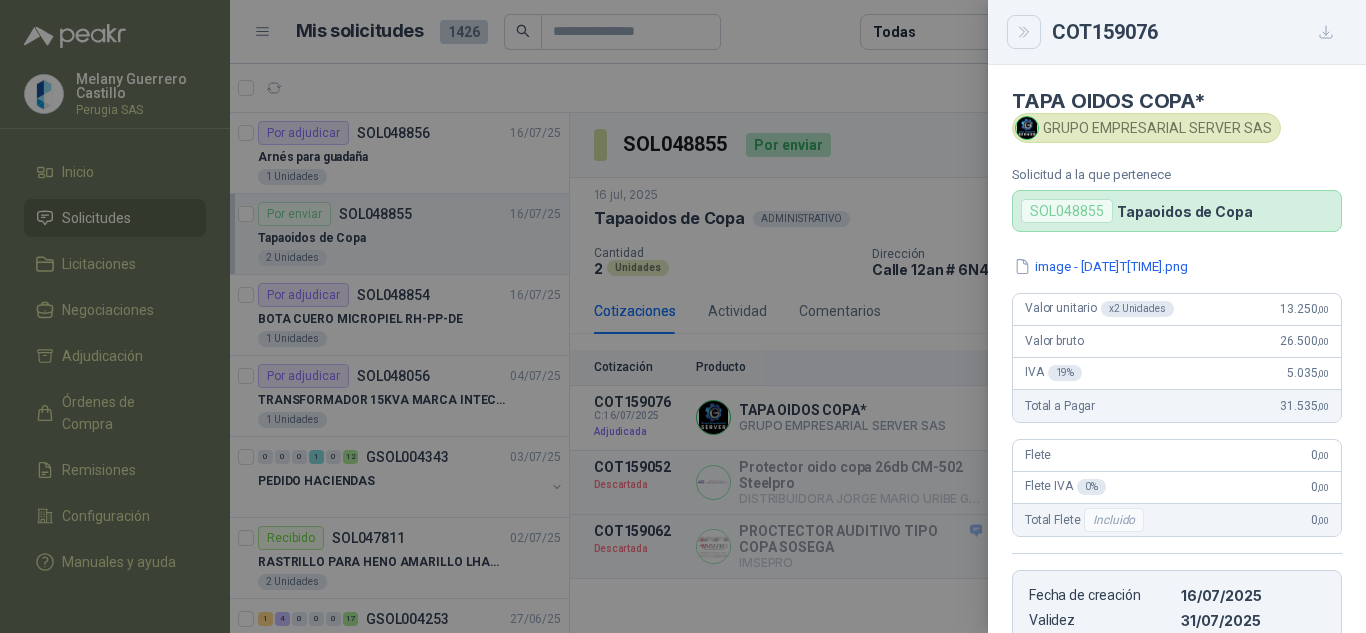 click at bounding box center (1024, 32) 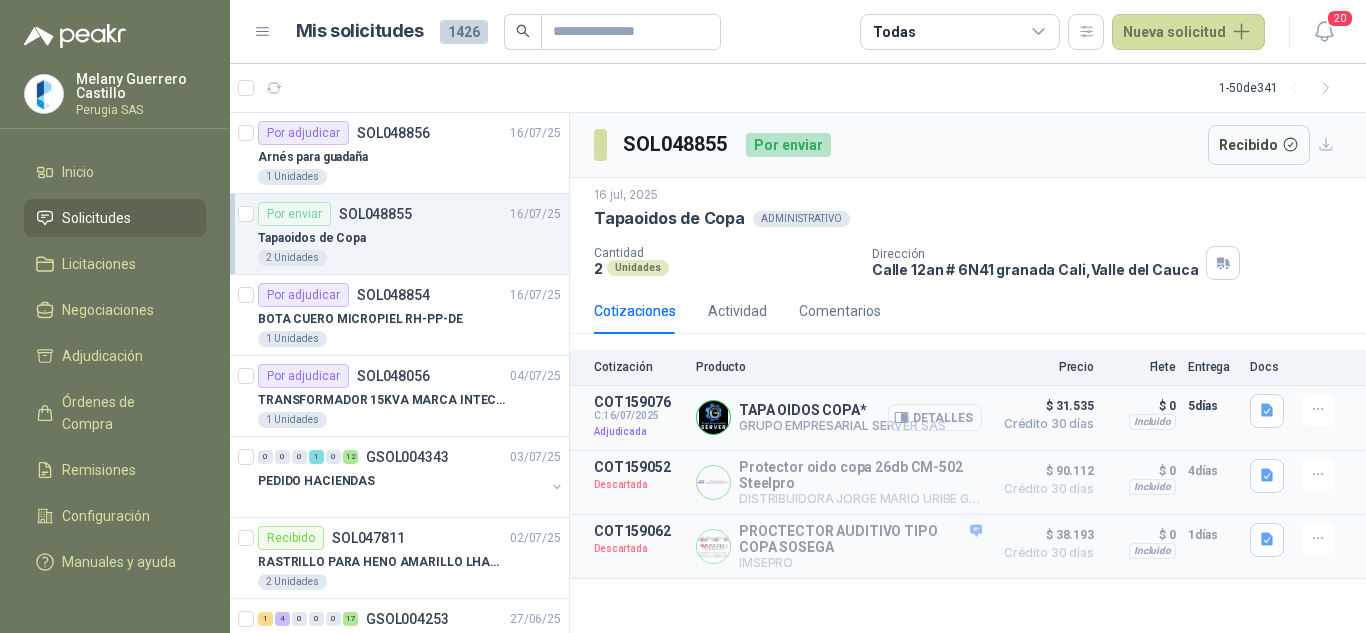click on "Detalles" at bounding box center [935, 417] 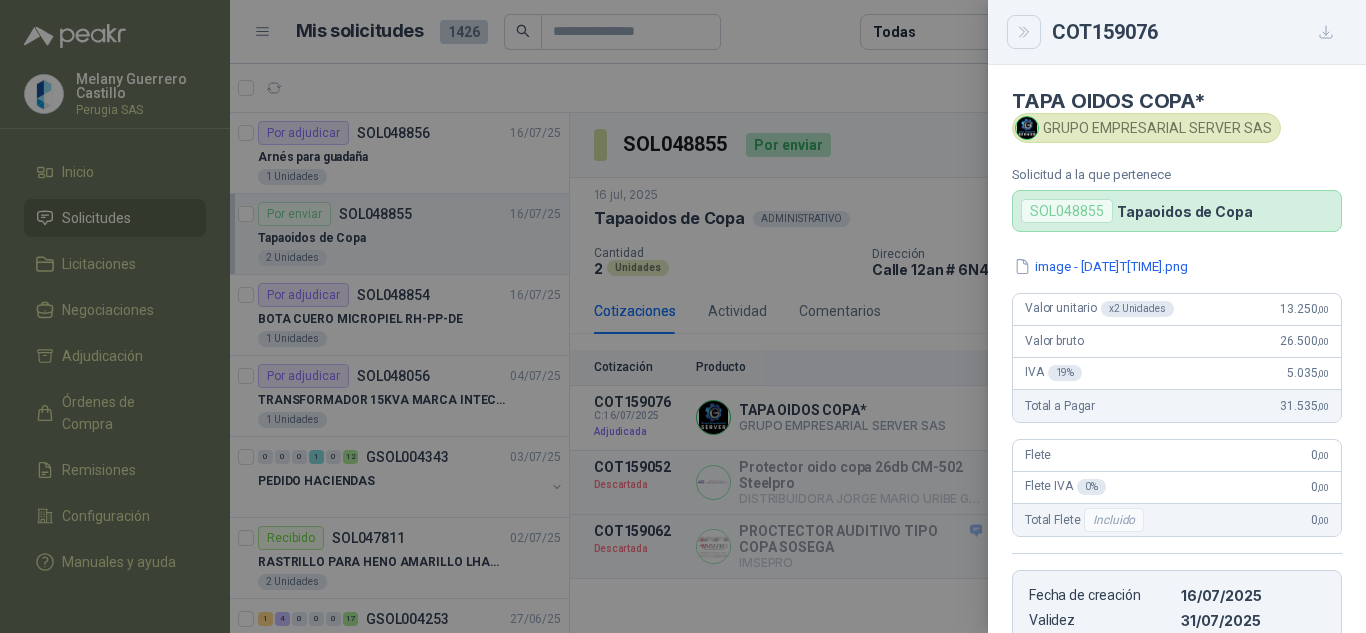 click at bounding box center (1024, 32) 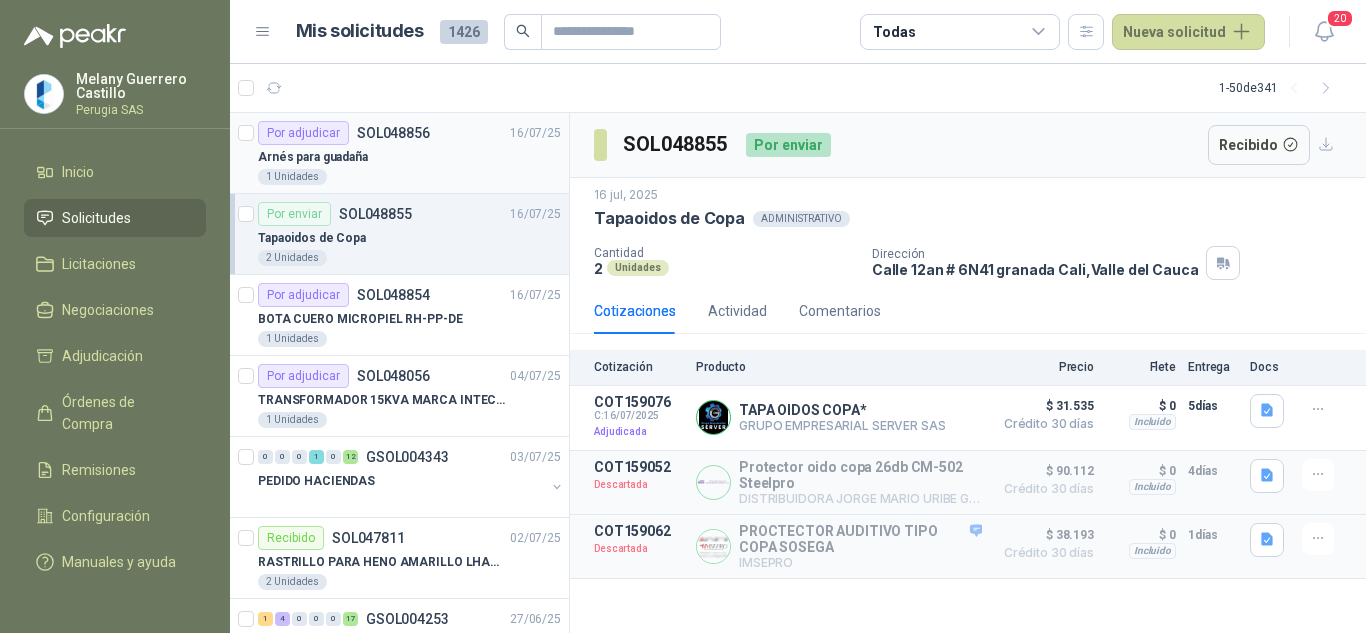 click on "Arnés para guadaña" at bounding box center [409, 157] 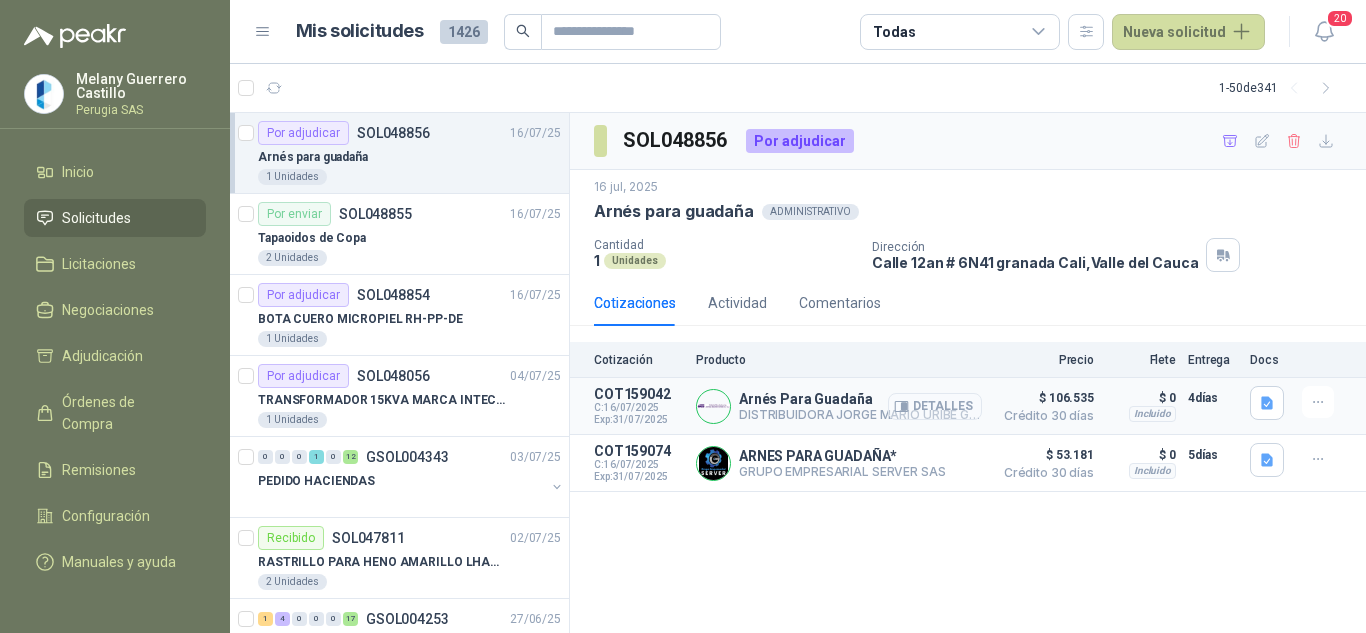 click on "Detalles" at bounding box center (935, 406) 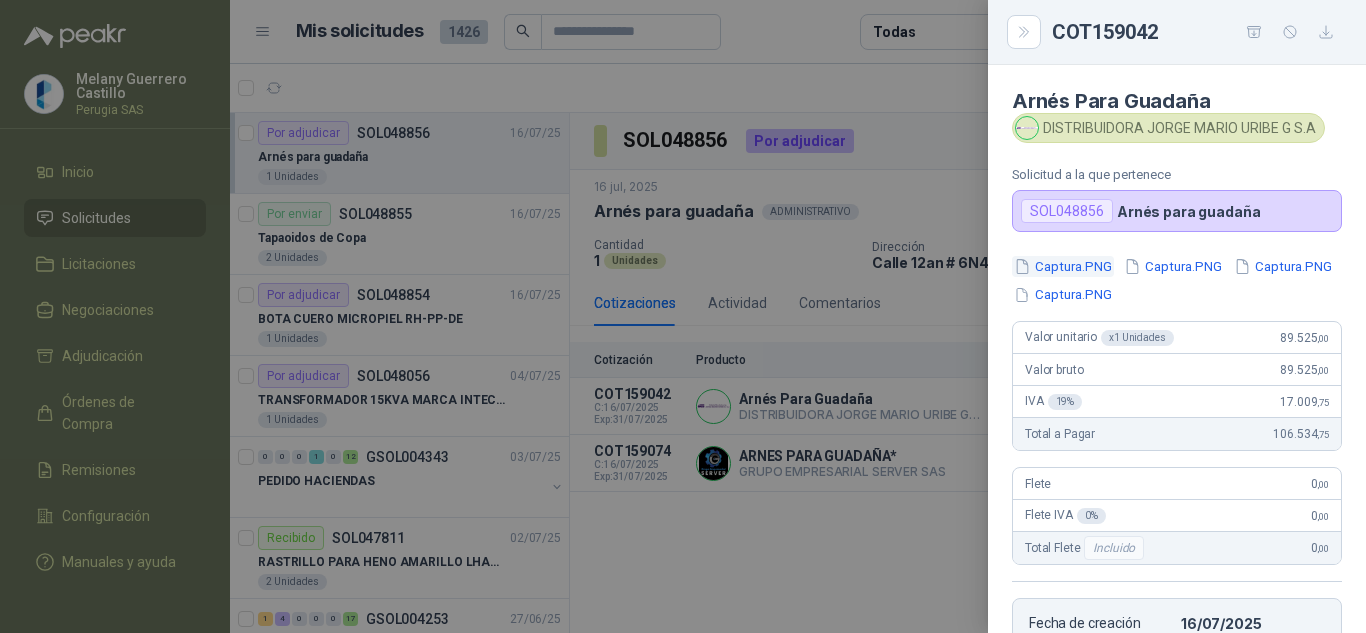 click on "Captura.PNG" at bounding box center (1063, 266) 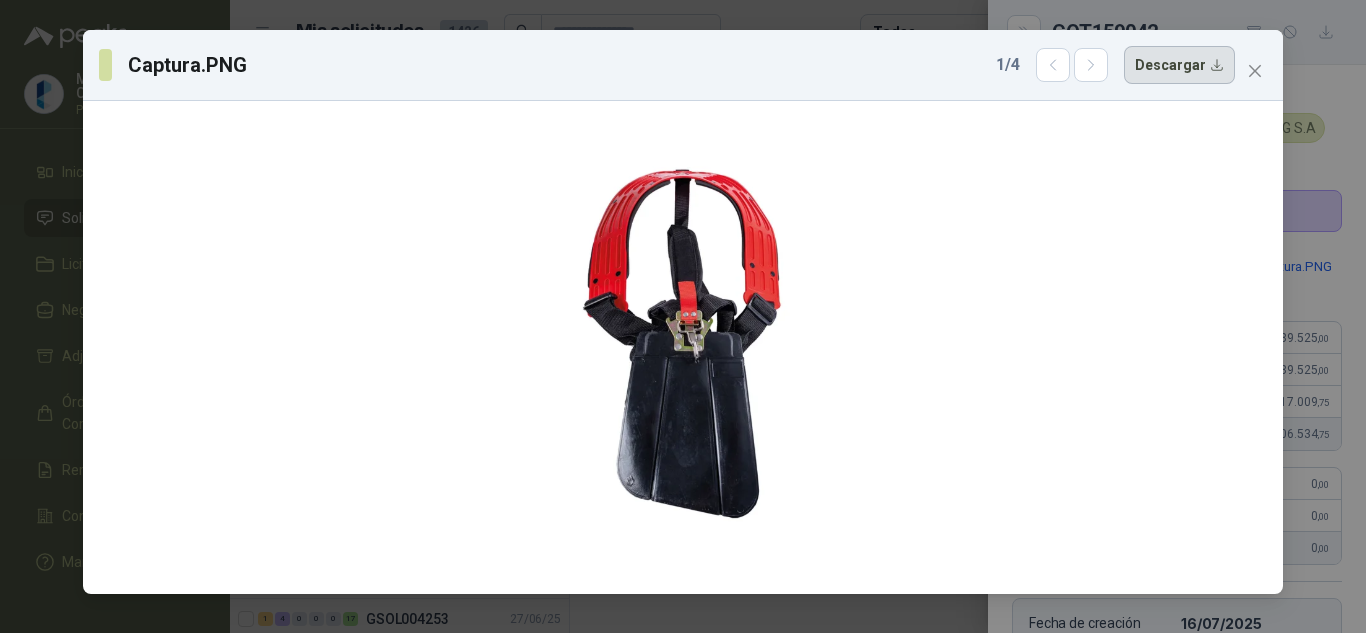 click on "Descargar" at bounding box center (1179, 65) 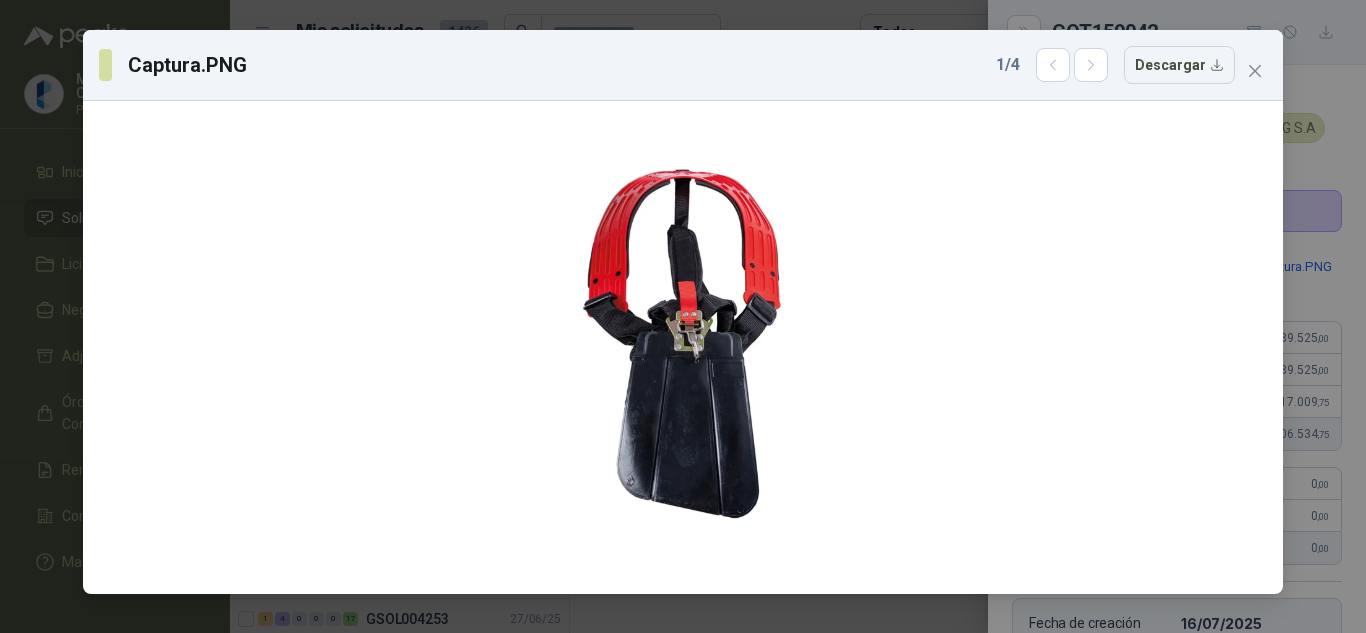 click 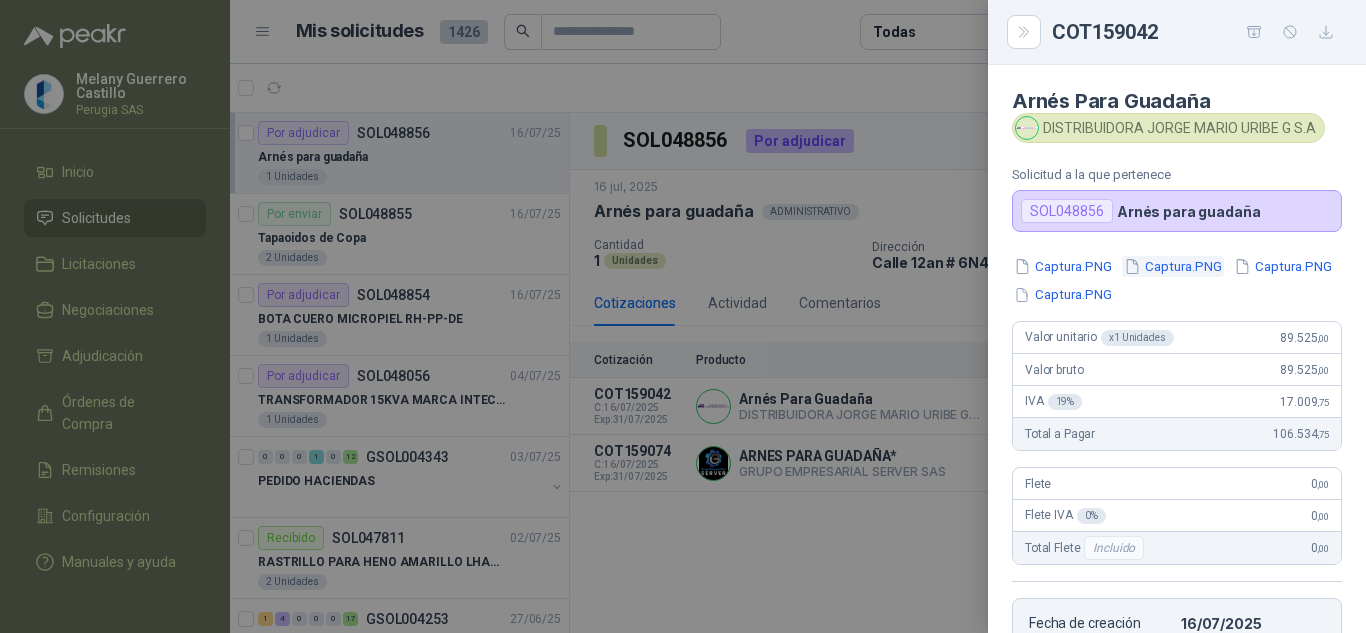 click on "Captura.PNG" at bounding box center (1173, 266) 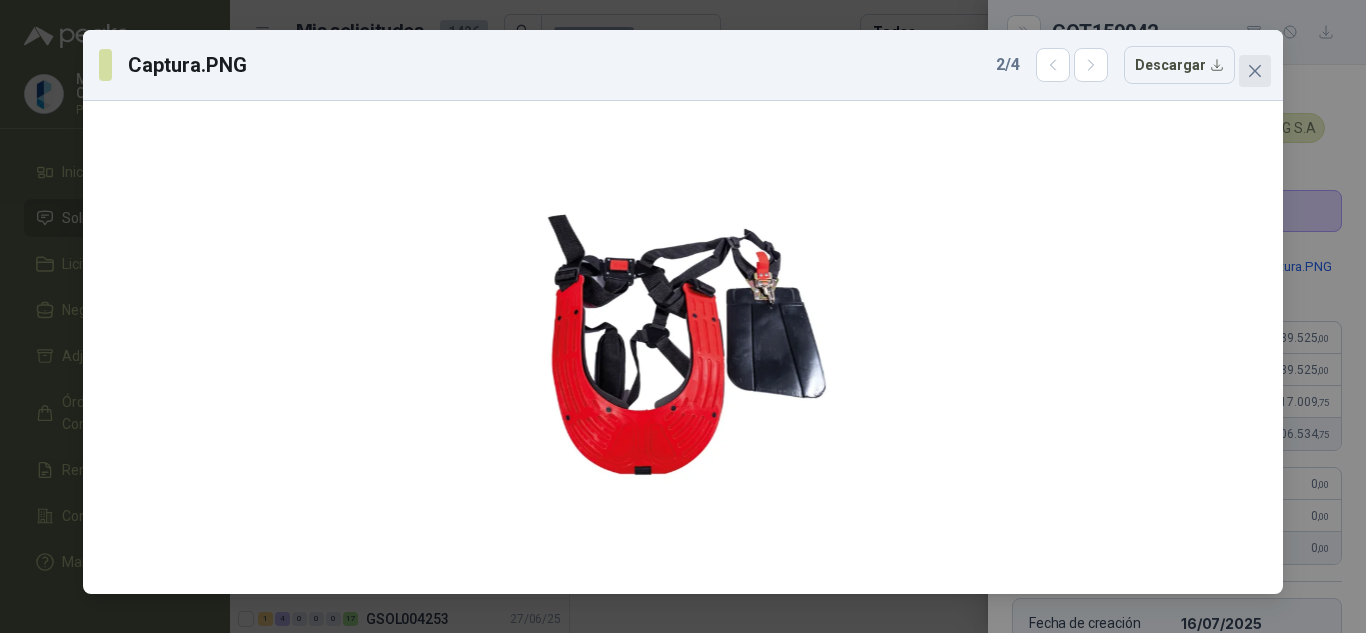 click 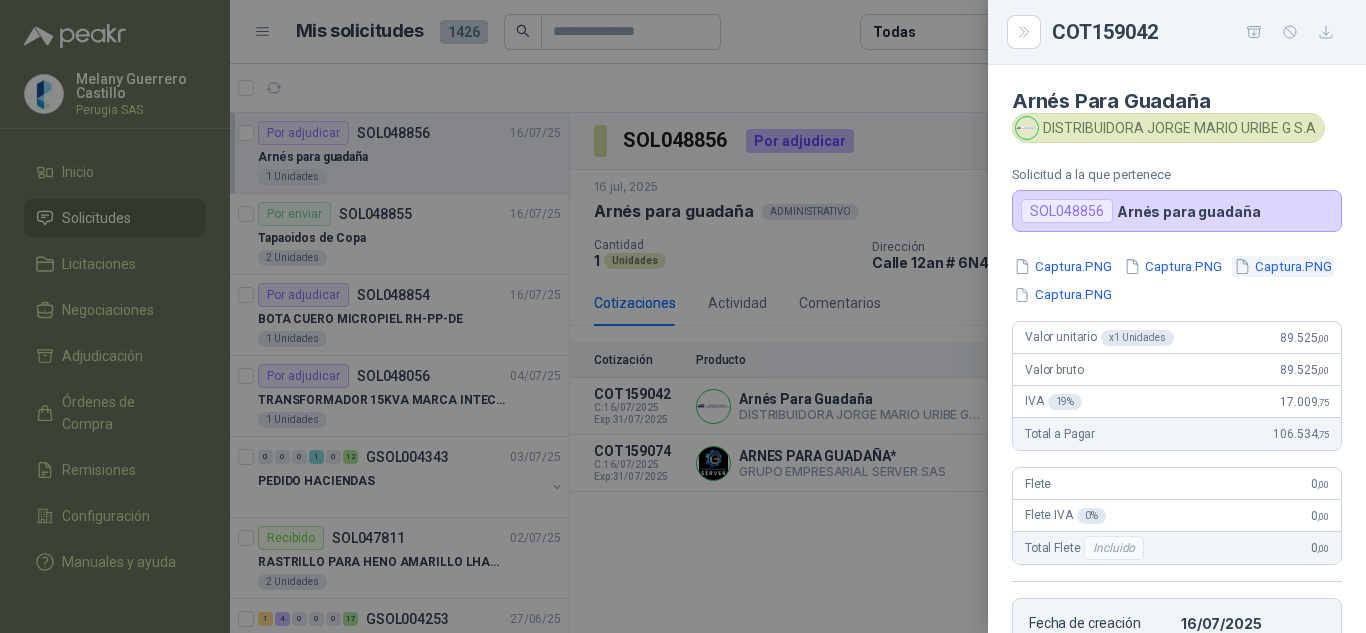 click on "Captura.PNG" at bounding box center [1283, 266] 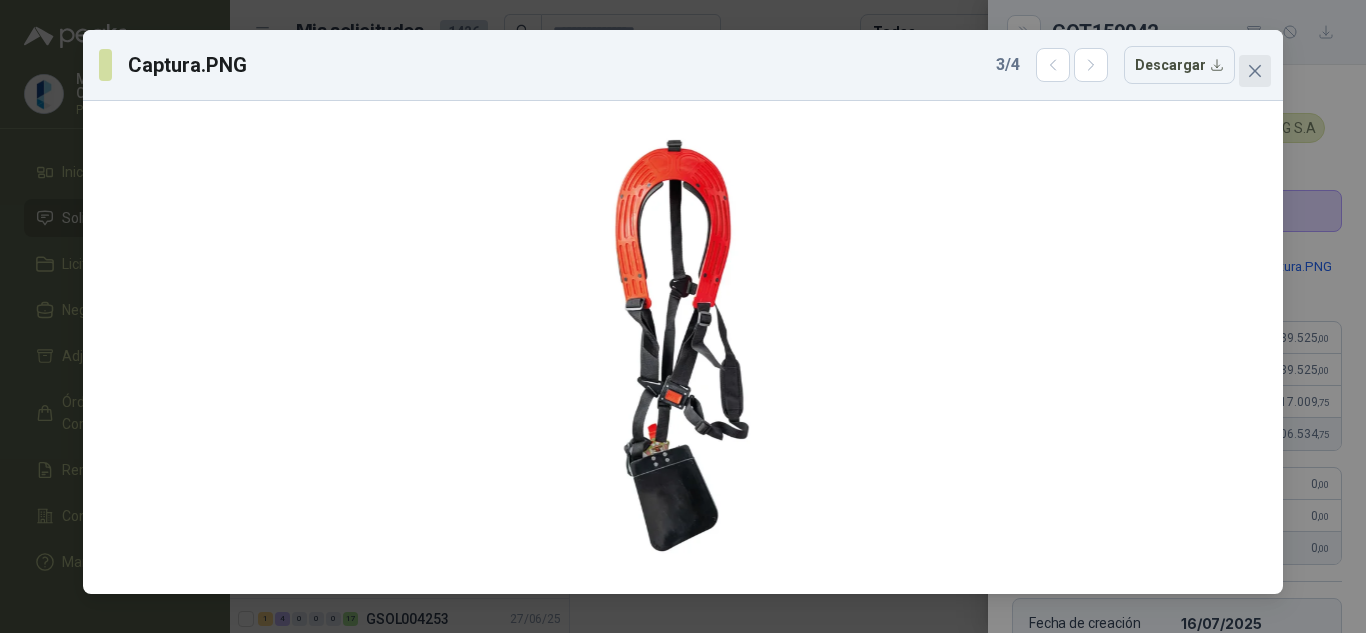 click at bounding box center [1255, 71] 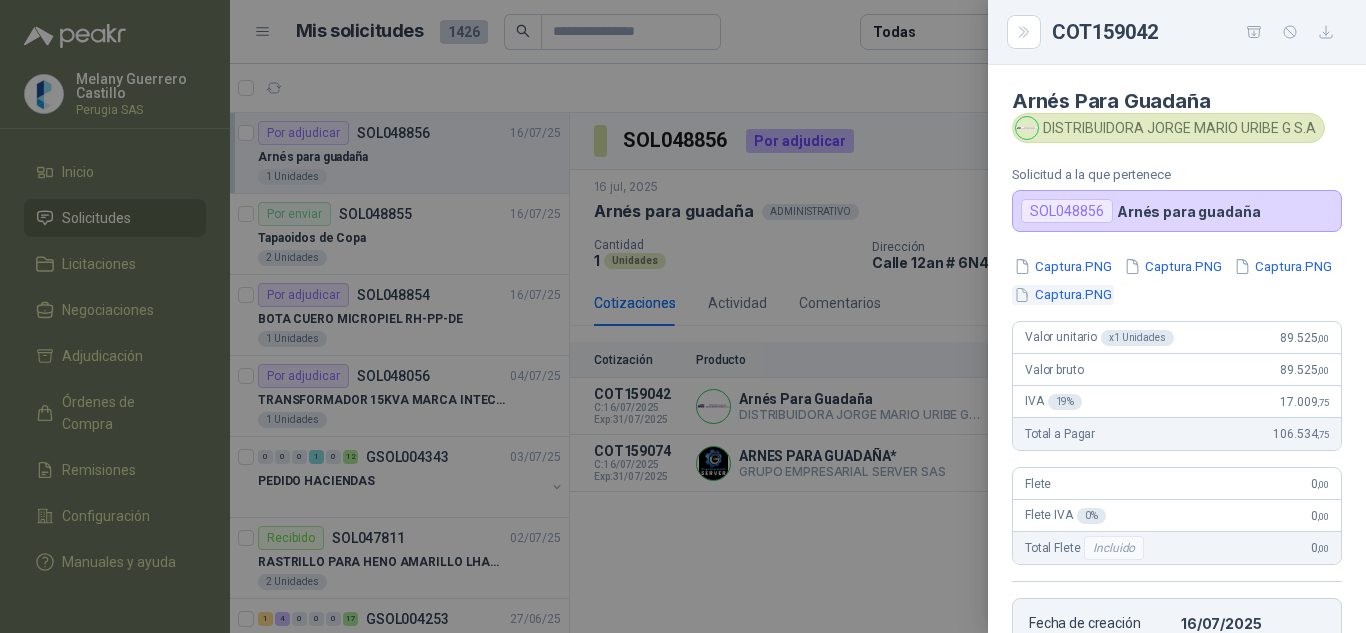 click on "Captura.PNG" at bounding box center [1063, 295] 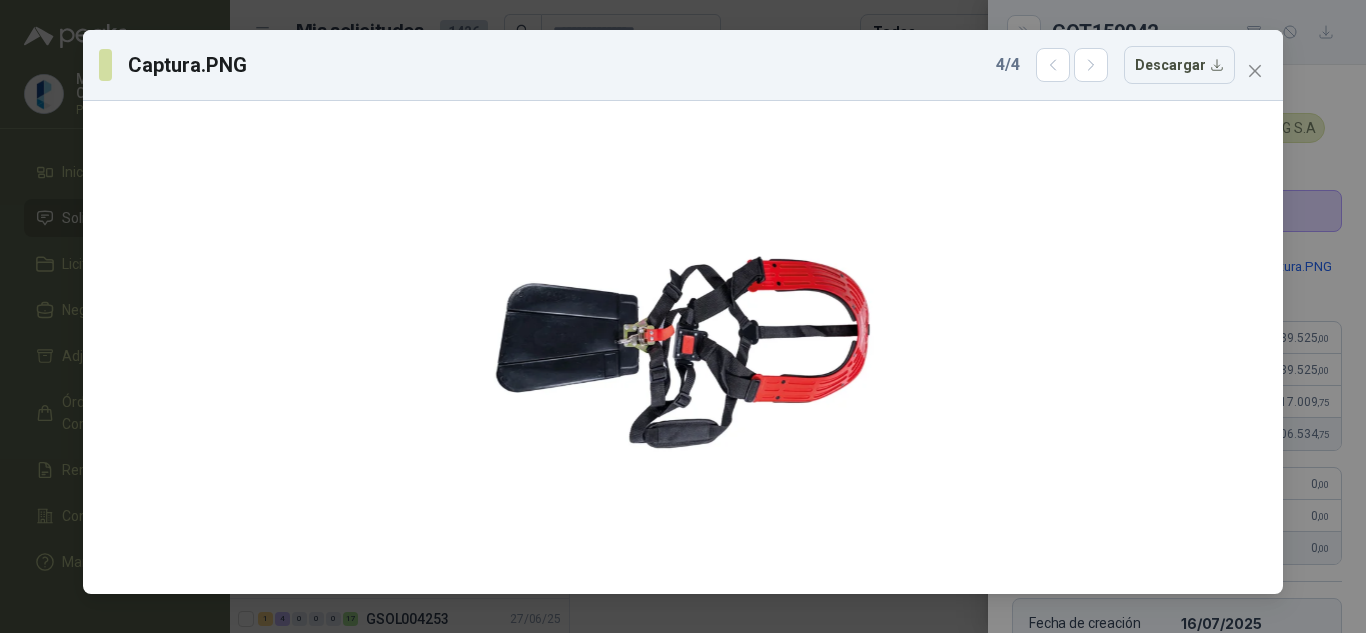click on "Captura.PNG   4 / 4 Descargar" at bounding box center [683, 316] 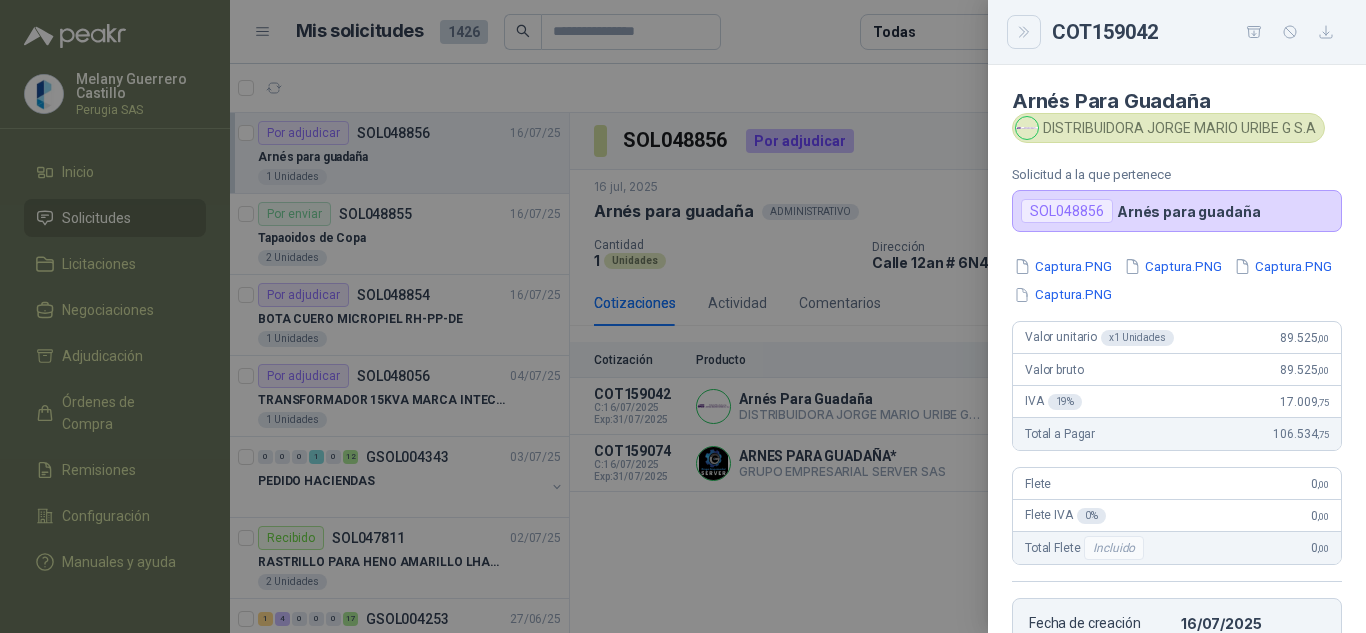 click 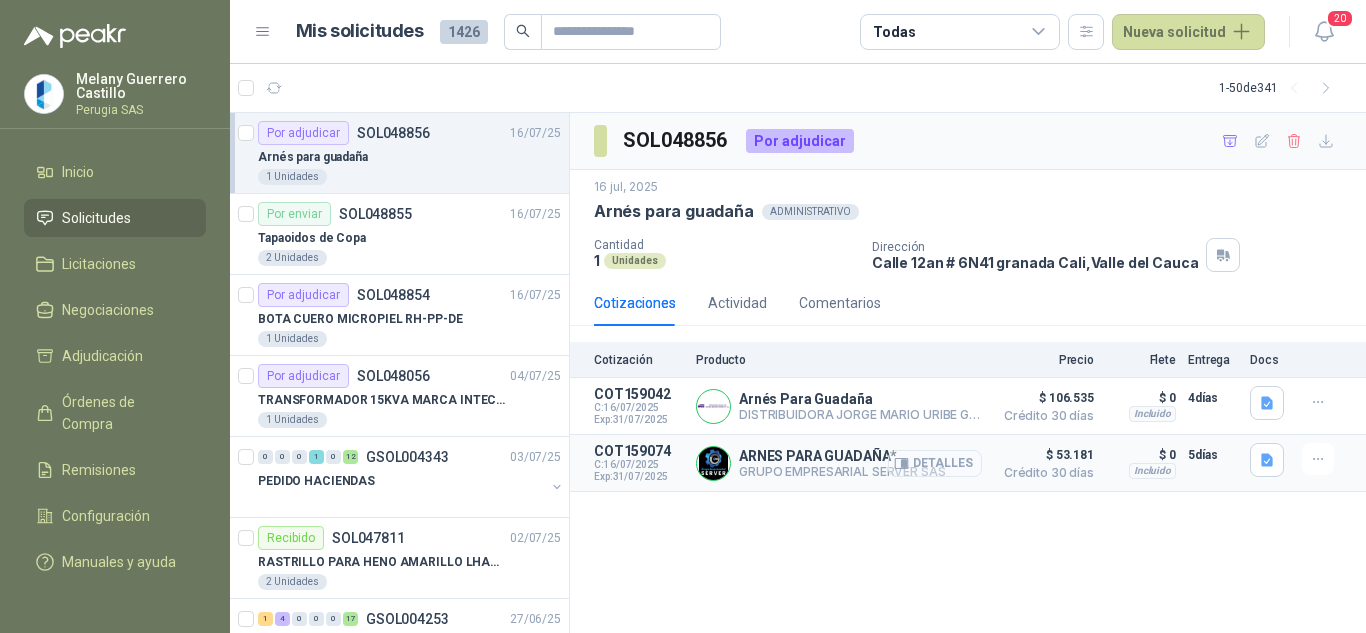 click on "Detalles" at bounding box center [935, 463] 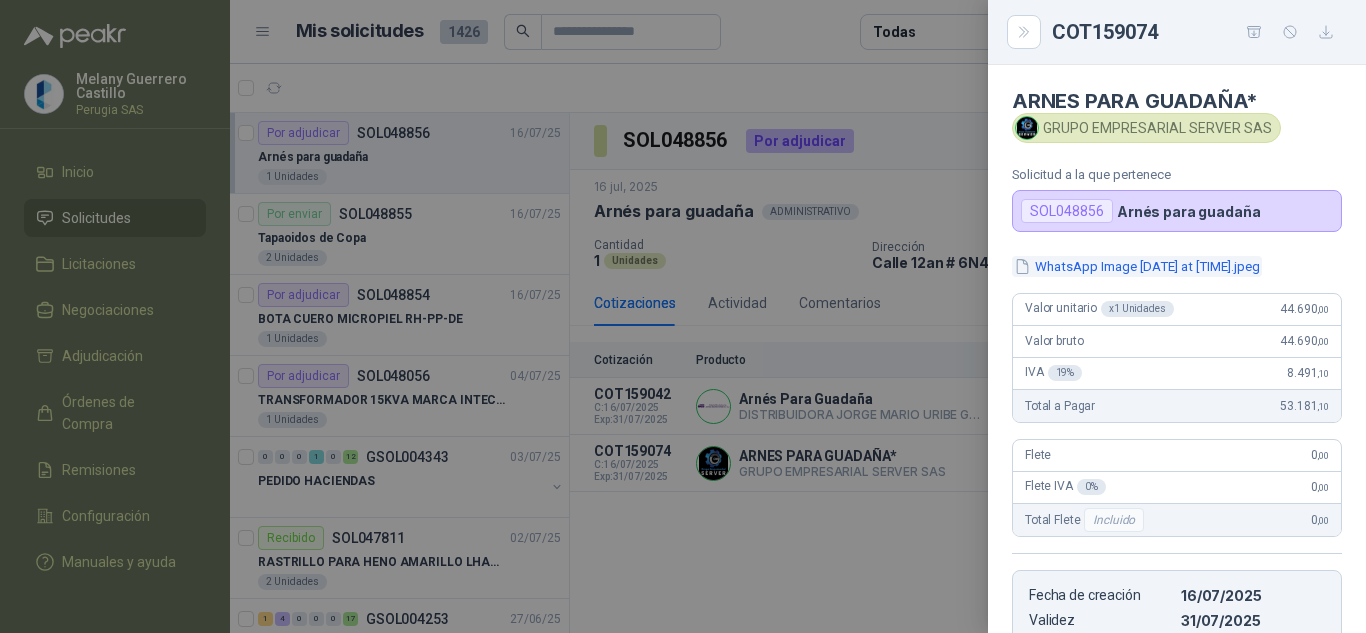 click on "WhatsApp Image [DATE] at [TIME].jpeg" at bounding box center [1137, 266] 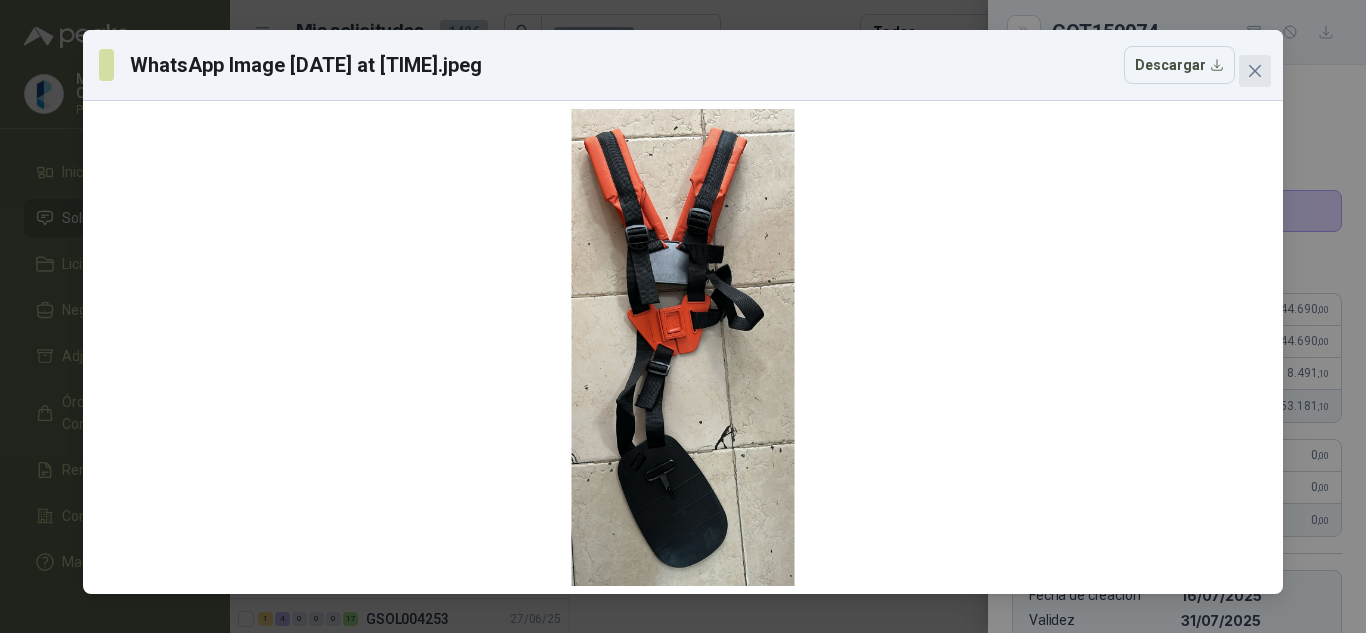 click 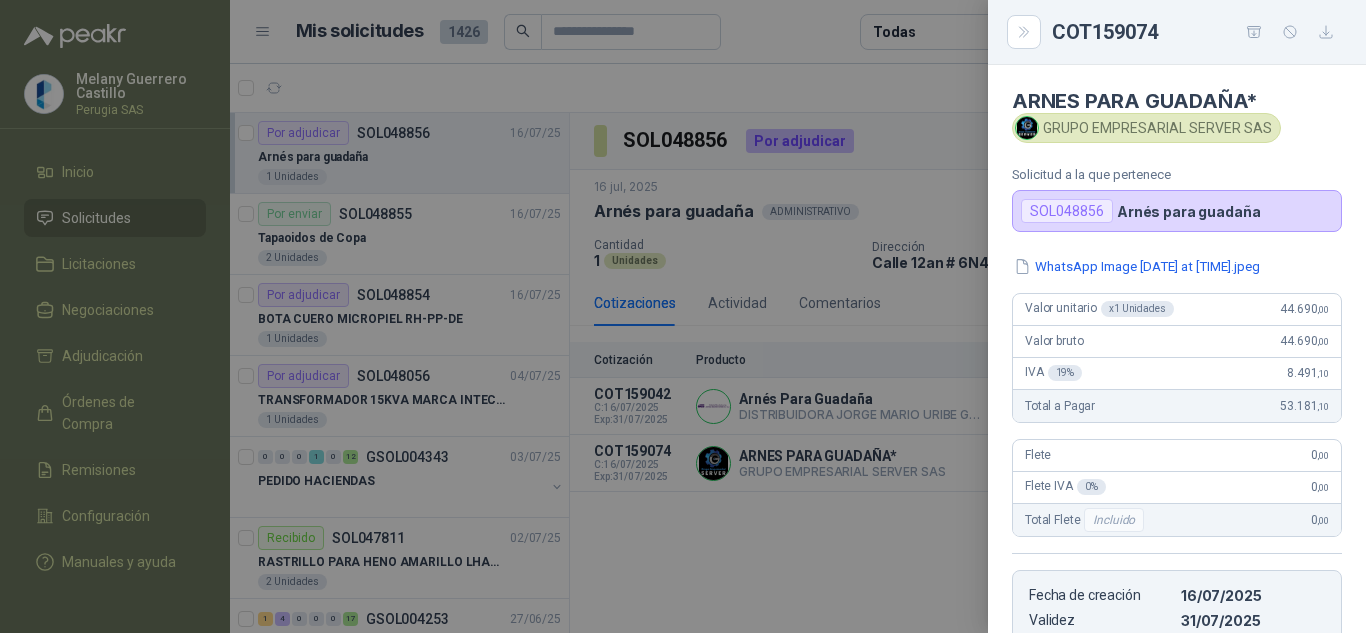 click at bounding box center [683, 316] 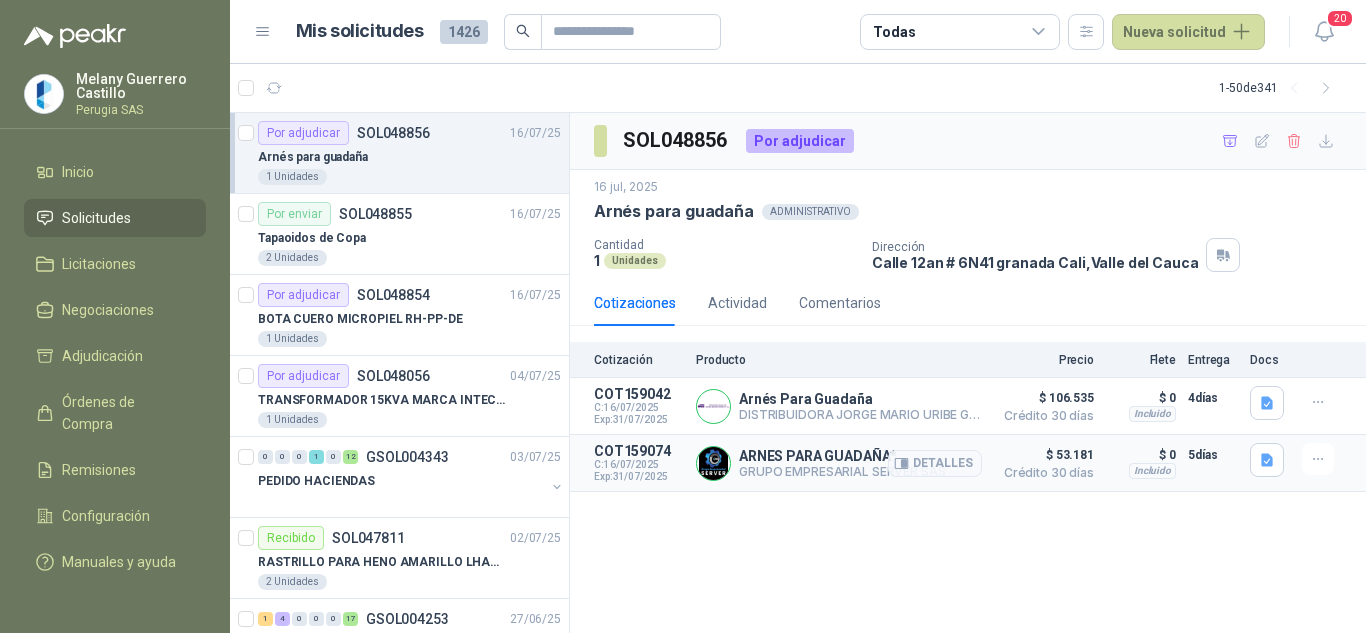 click on "GRUPO EMPRESARIAL SERVER SAS" at bounding box center [842, 471] 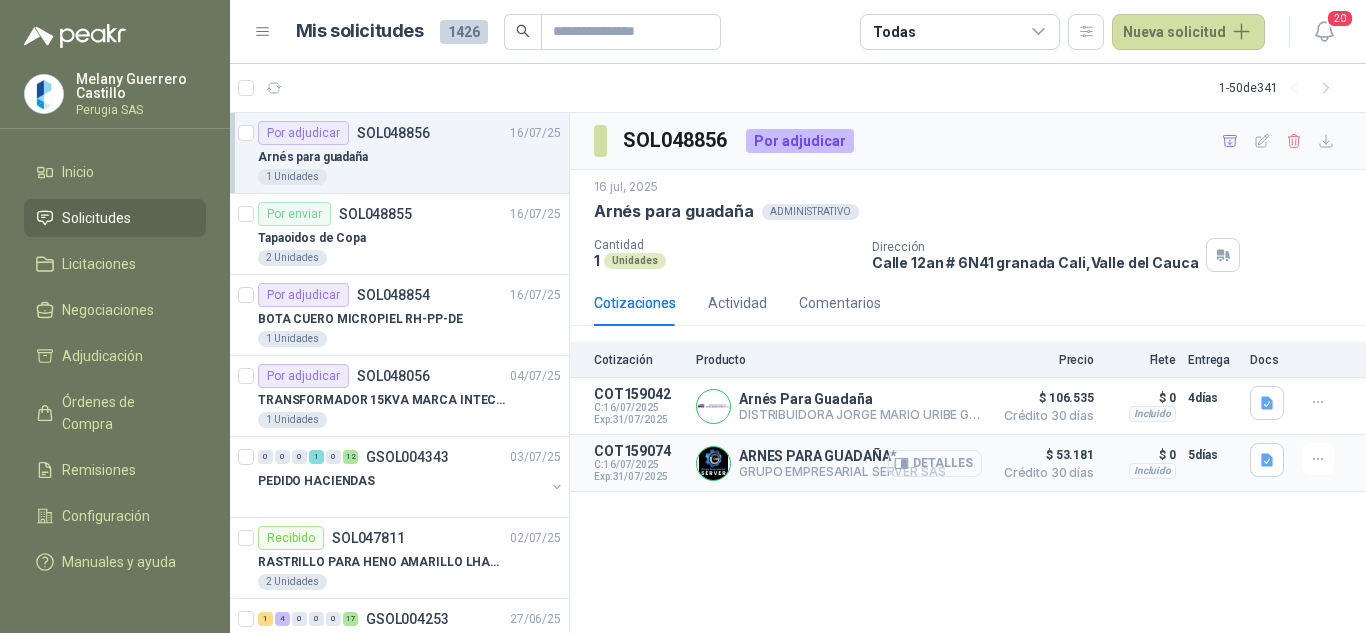 click on "Detalles" at bounding box center [935, 463] 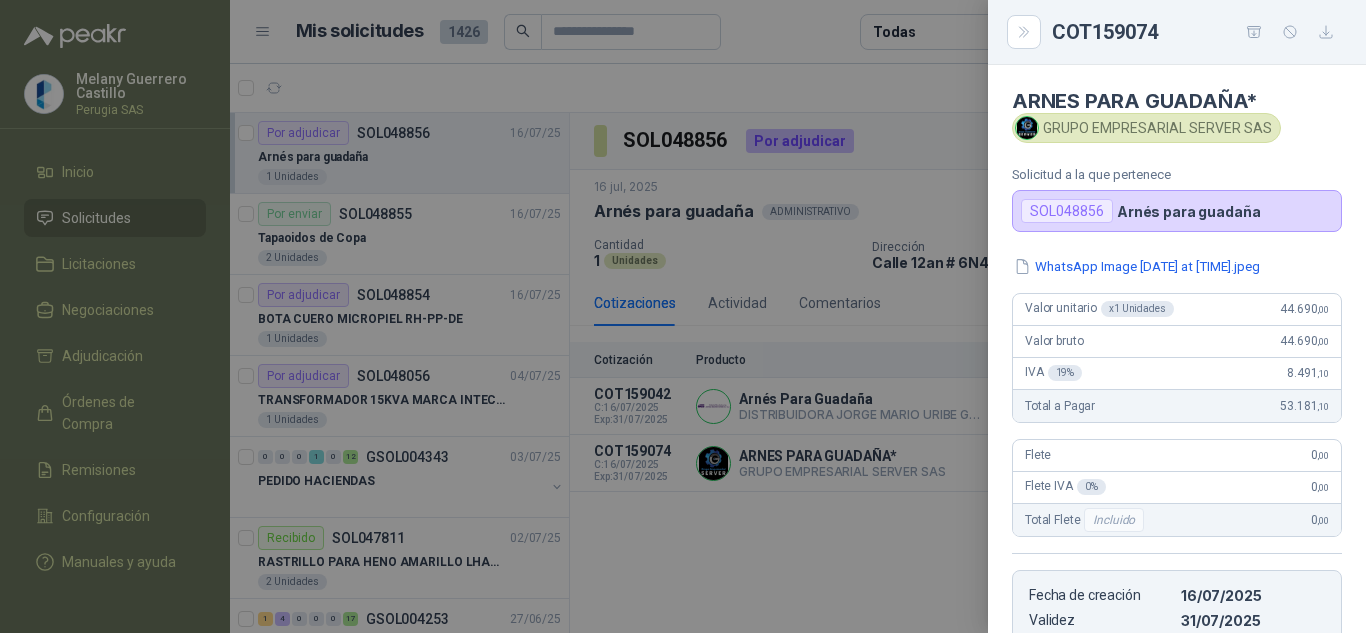 click on "ARNES PARA GUADAÑA* GRUPO EMPRESARIAL SERVER SAS Solicitud a la que pertenece SOL048856 Arnés para guadaña WhatsApp Image [DATE] at [TIME].jpeg Valor unitario x 1   Unidades 44.690 ,00 Valor bruto 44.690 ,00 IVA 19 % 8.491 ,10 Total a Pagar 53.181 ,10 Flete  0 ,00 Flete IVA 0 % 0 ,00 Total Flete Incluido   0 ,00 Fecha de creación [DATE] Validez [DATE] Días de entrega 5  dias Comentarios Pulsa  Ctrl  +  ENTER  para enviar No hay comentarios La sección de comentarios está en blanco  por el momento. Si tienes alguna pregunta o inquietud sobre la cotización, no dudes en dejar un comentario." at bounding box center (1177, 349) 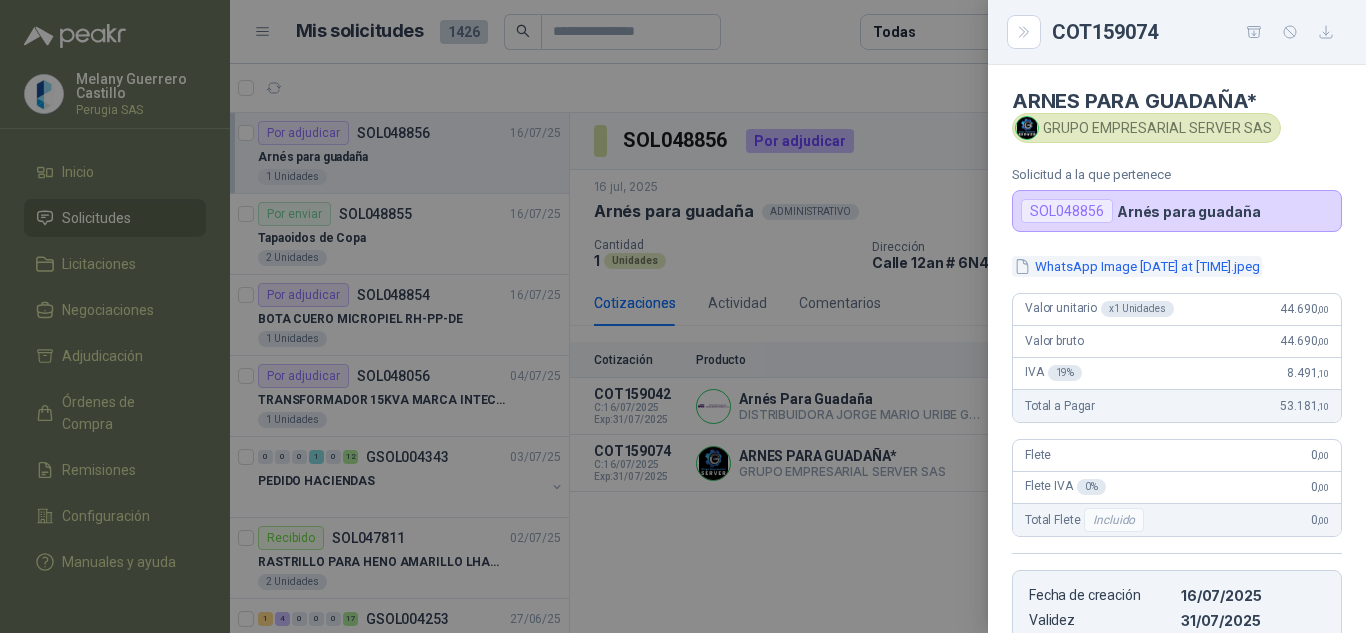 click on "WhatsApp Image [DATE] at [TIME].jpeg" at bounding box center (1137, 266) 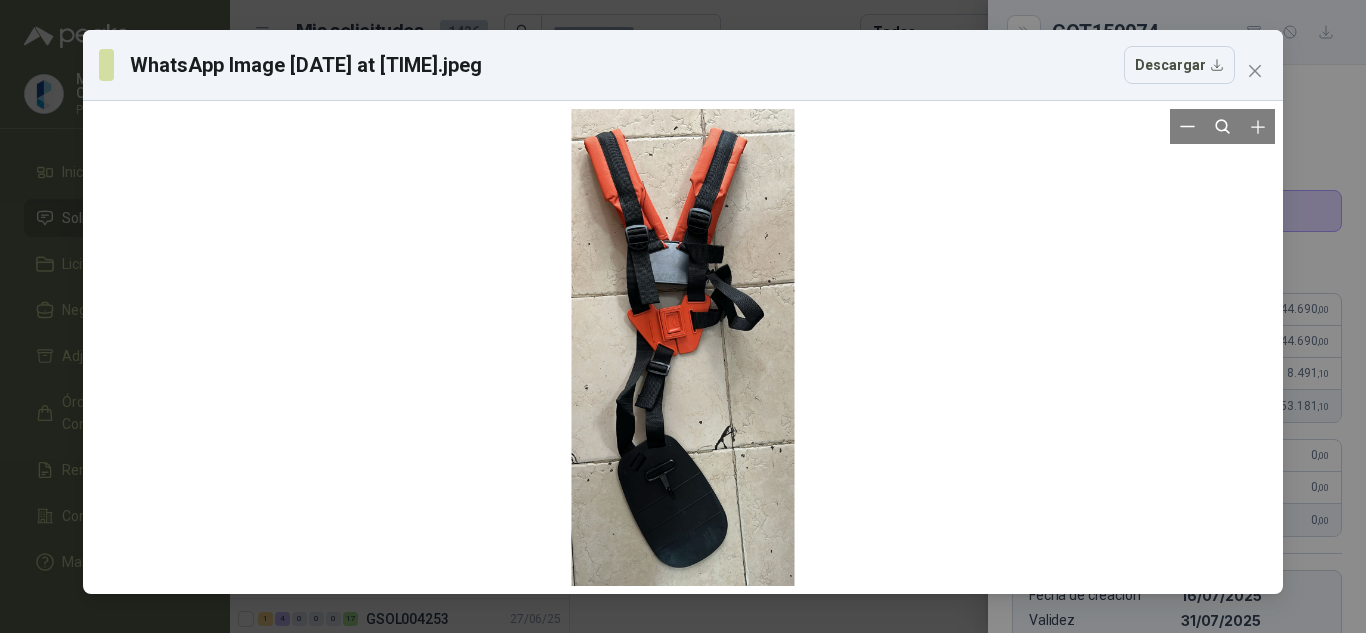 drag, startPoint x: 725, startPoint y: 307, endPoint x: 1182, endPoint y: 434, distance: 474.31845 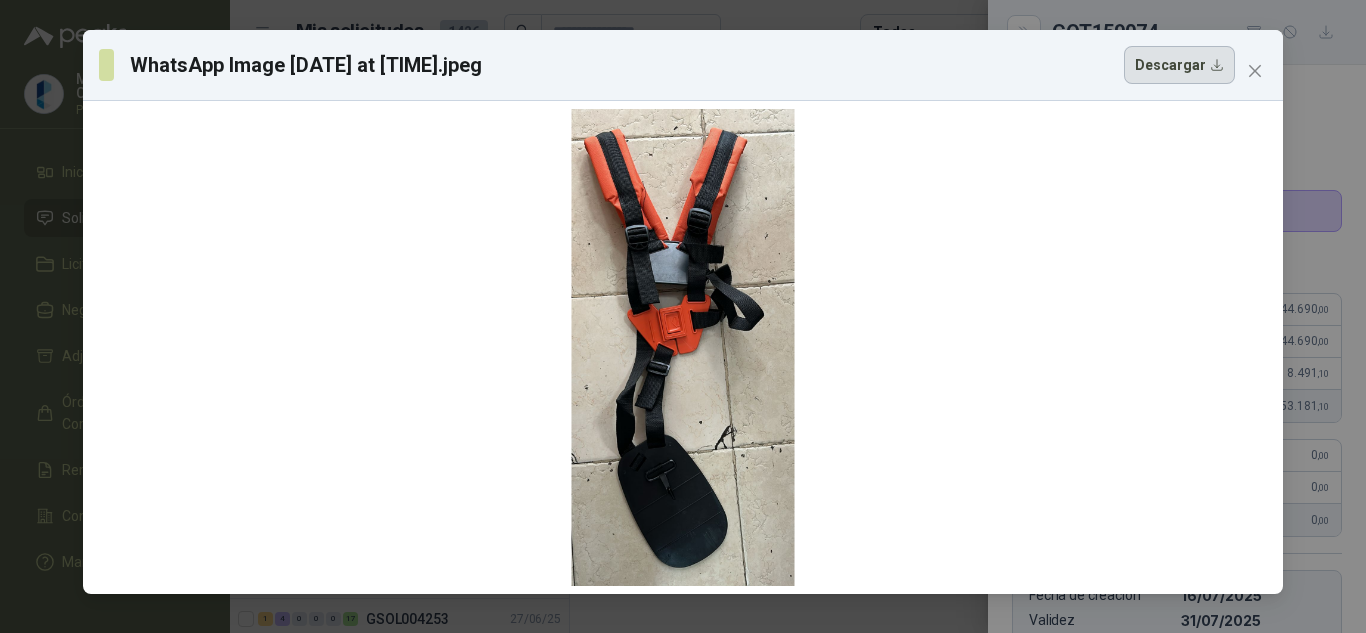 click on "Descargar" at bounding box center [1179, 65] 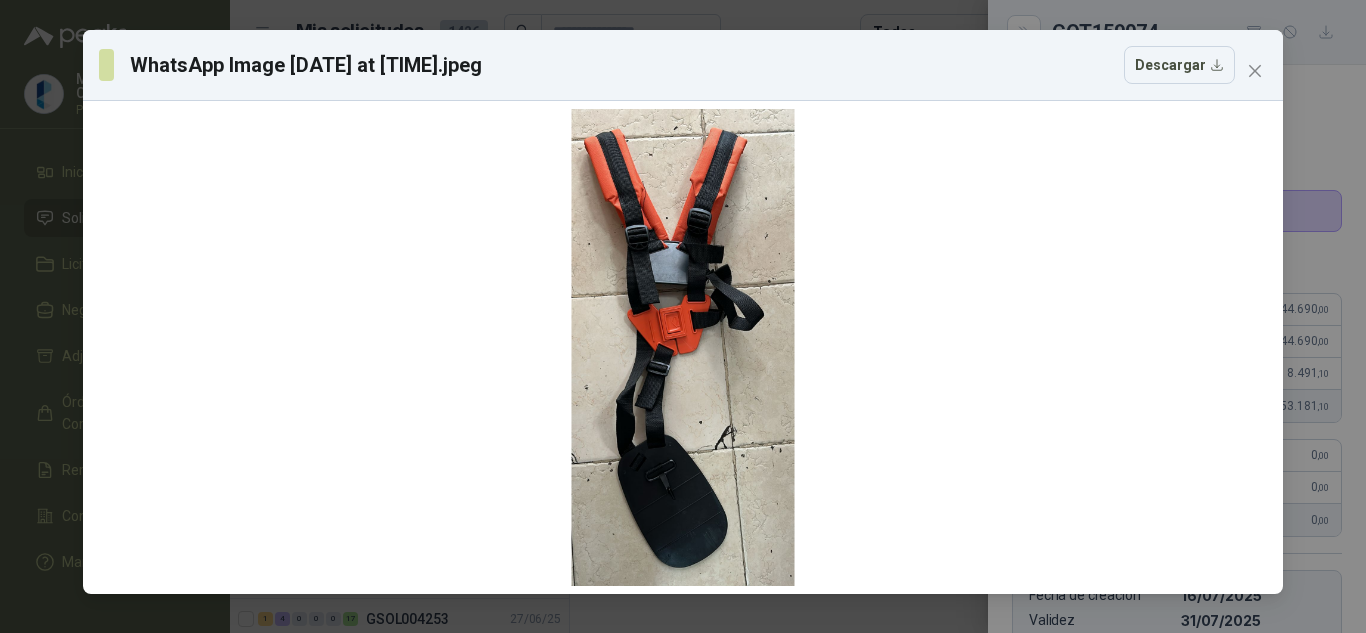click on "WhatsApp Image [DATE] at [TIME].jpeg   Descargar" at bounding box center (683, 316) 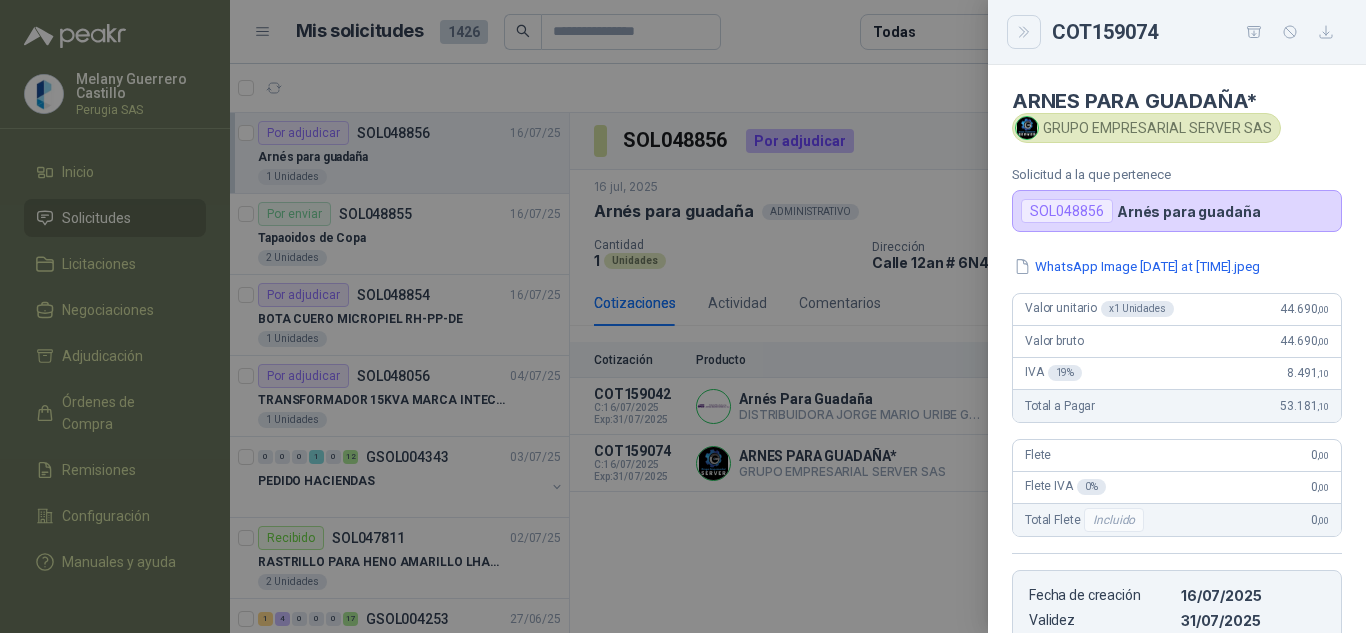 click 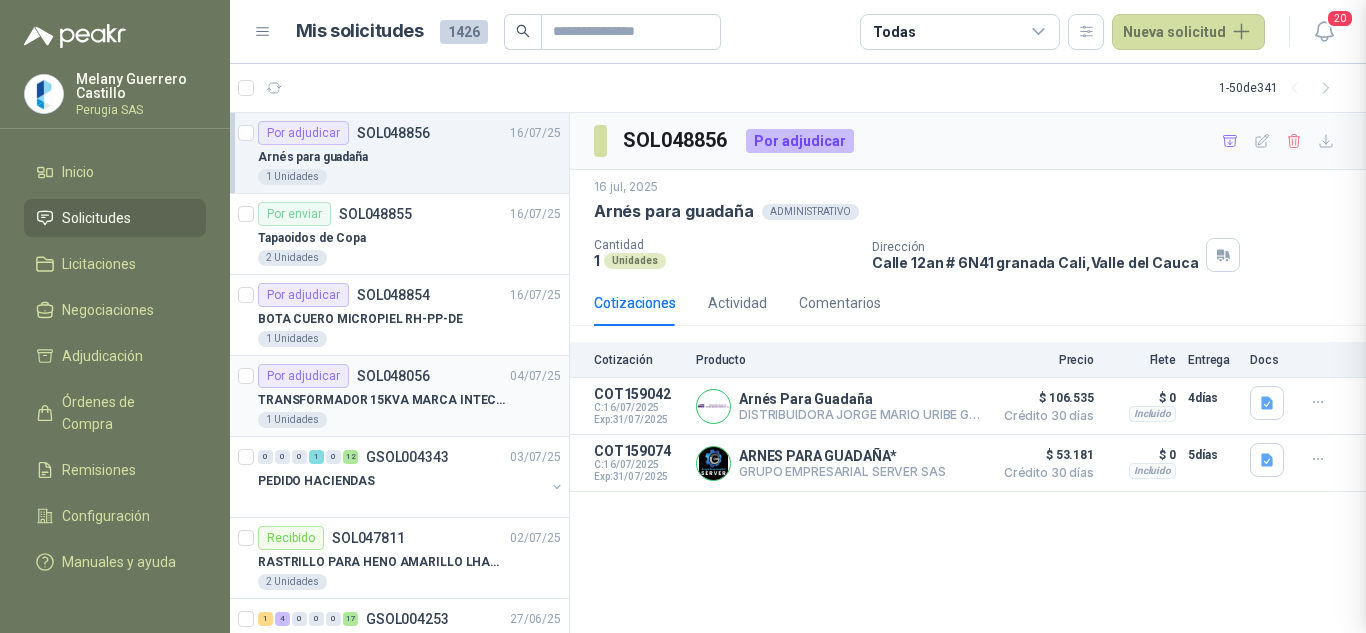 type 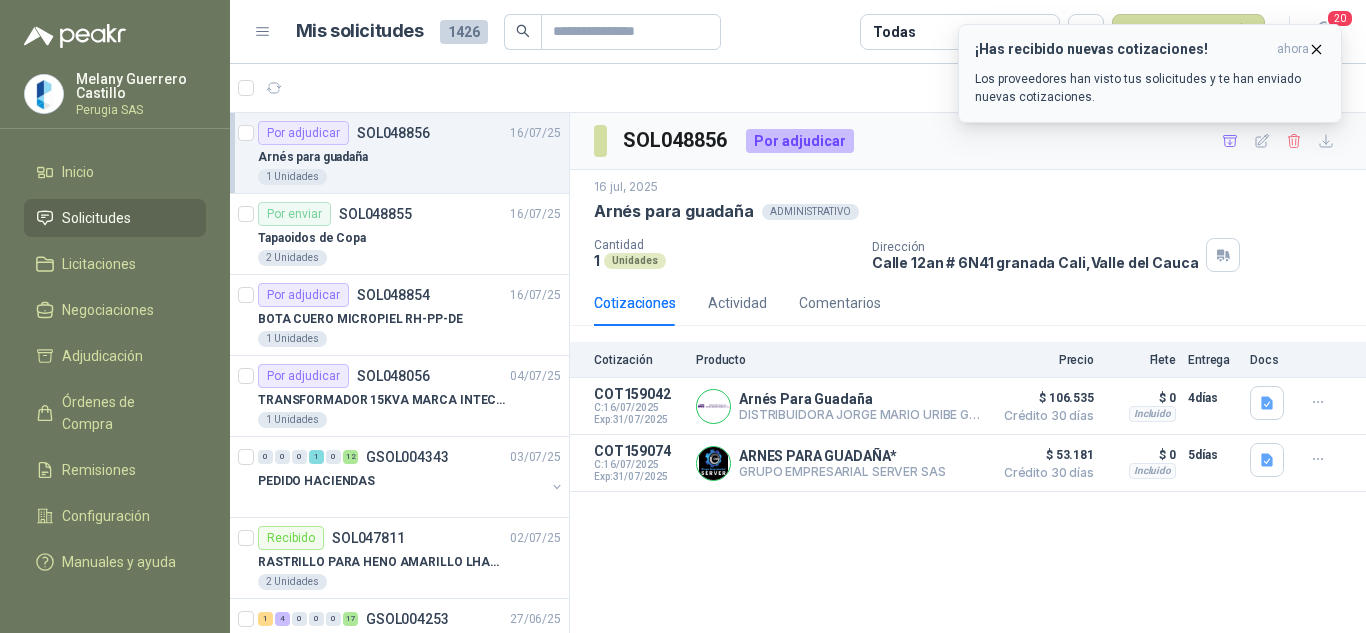 click 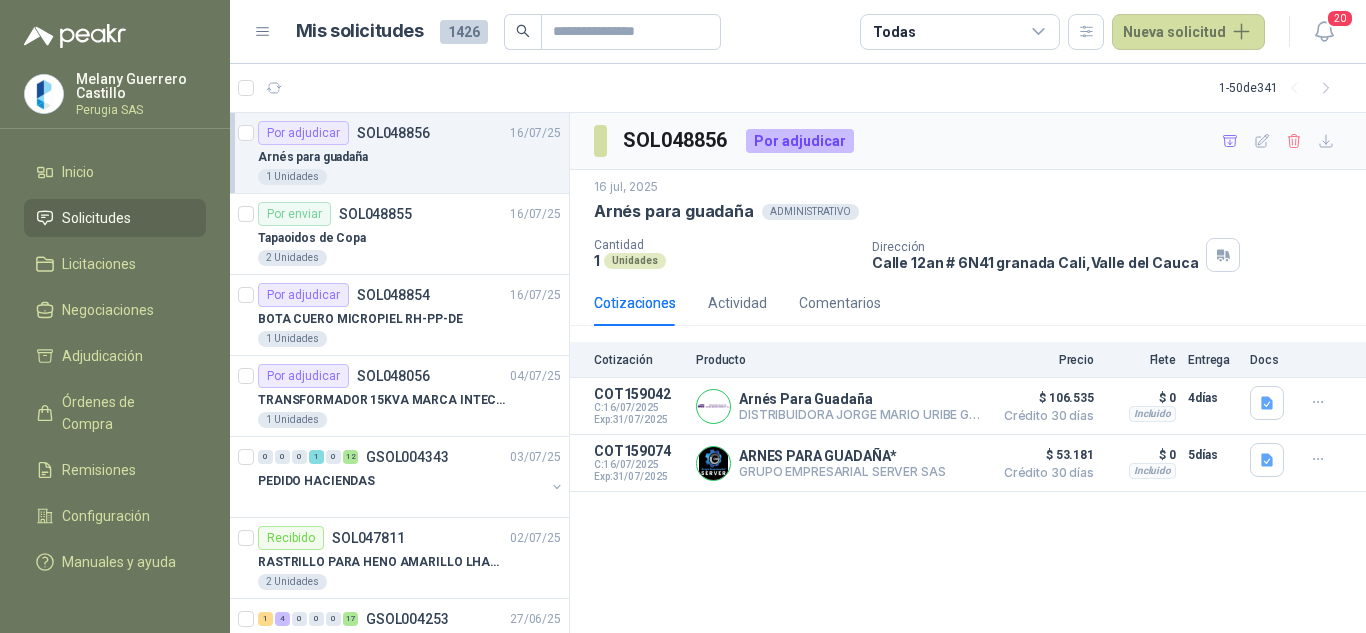 click on "Solicitudes" at bounding box center [96, 218] 